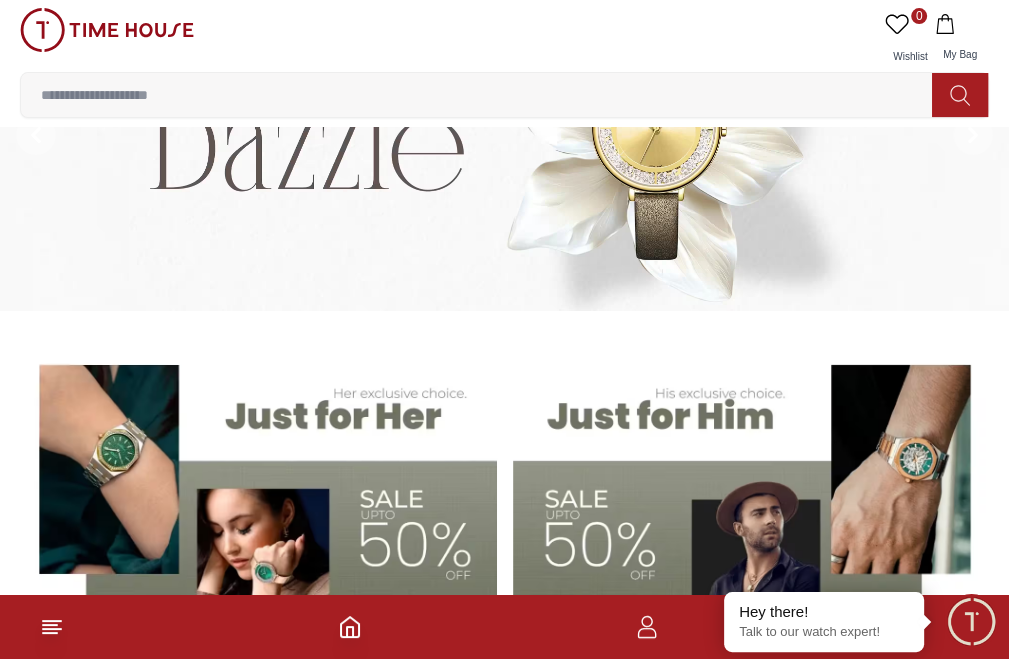 scroll, scrollTop: 166, scrollLeft: 0, axis: vertical 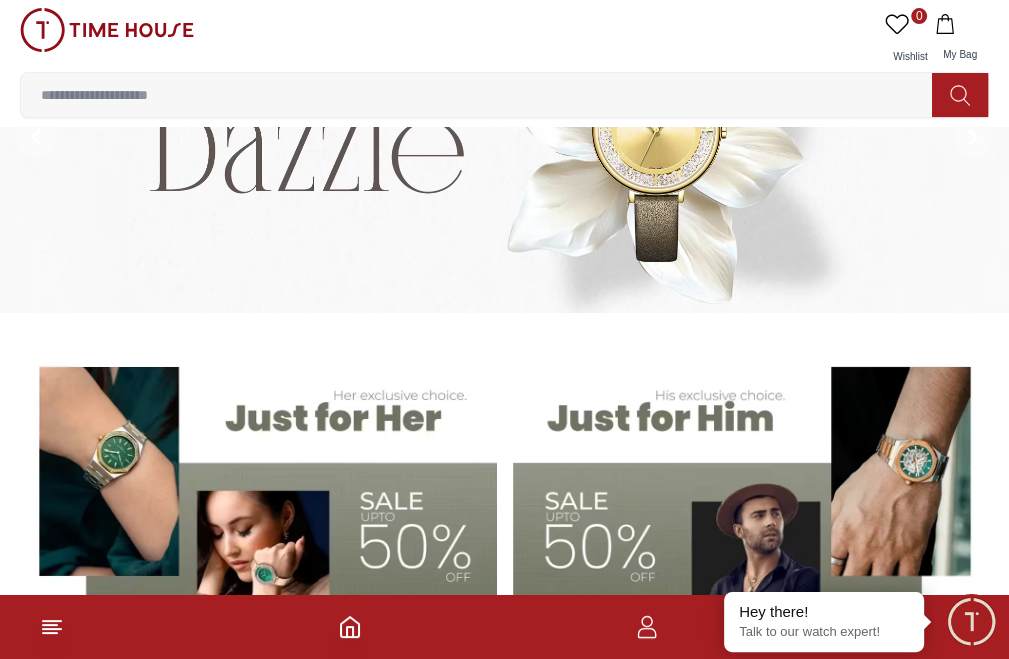 click at bounding box center (751, 513) 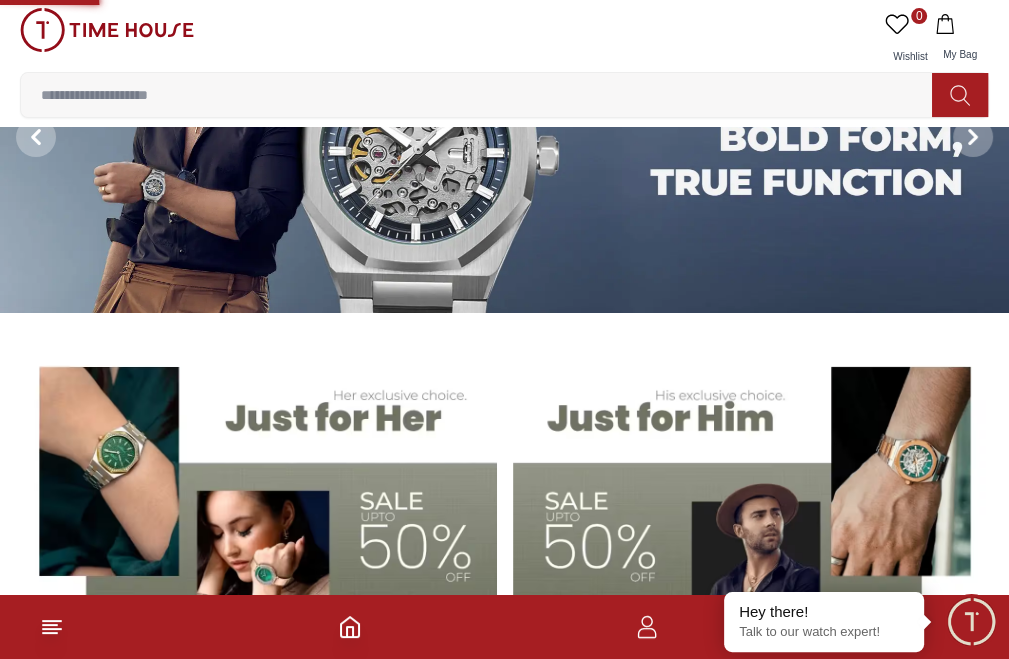 scroll, scrollTop: 0, scrollLeft: 0, axis: both 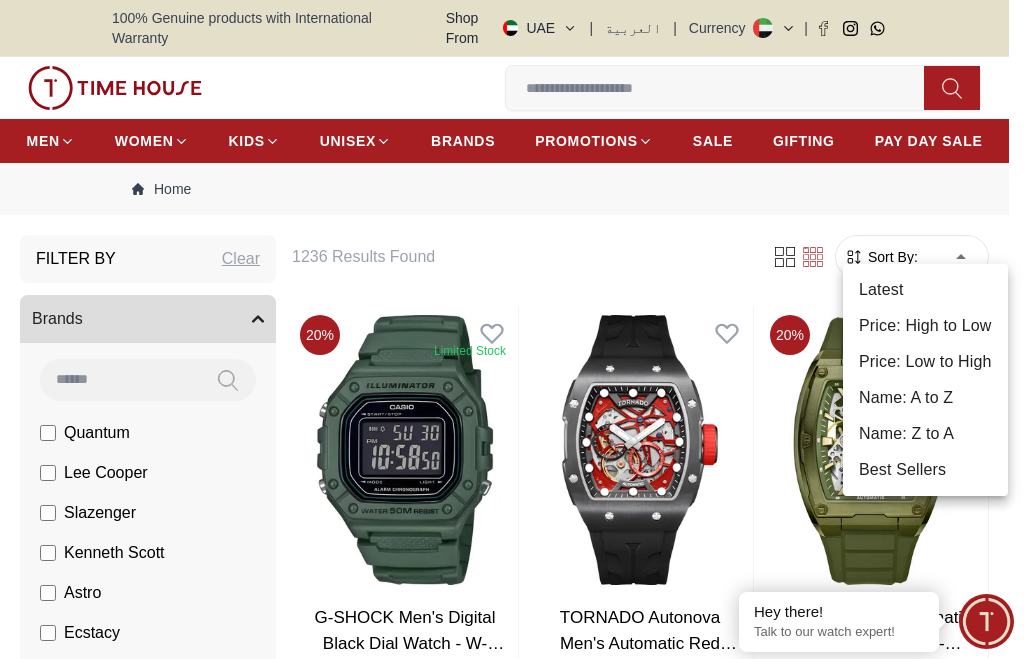 click on "100% Genuine products with International Warranty Shop From UAE | العربية |     Currency    | 0 Wishlist My Bag Help Our Stores My Account 0 Wishlist My Bag MEN WOMEN KIDS UNISEX BRANDS PROMOTIONS SALE GIFTING PAY DAY SALE Home    Filter By Clear Brands Quantum Lee Cooper Slazenger Kenneth Scott Astro Ecstacy Tornado CASIO CITIZEN GUESS ORIENT Police Ducati CERRUTI 1881 G-Shock Tsar Bomba Ciga Design Color Black Green Blue Red Dark Blue Silver Silver / Black Orange Rose Gold Grey White White / Rose Gold Silver / Silver Dark Blue / Silver Silver / Gold Silver / Rose Gold Black / Black Black / Silver Black / Rose Gold Gold Yellow Brown White / Silver Light Blue Black /Rose Gold Black /Grey Black /Red Black /Black Black / Rose Gold / Black Rose Gold / Black Rose Gold / Black / Black Pink Green /Silver Purple Silver Silver Silver / Blue Green / Green Blue / Black Blue / Blue Titanum Navy Blue Military Green Blue / Silver Champagne White / Gold White / Gold  Black  Ivory Green / Silver Blue  Red" at bounding box center (512, 2328) 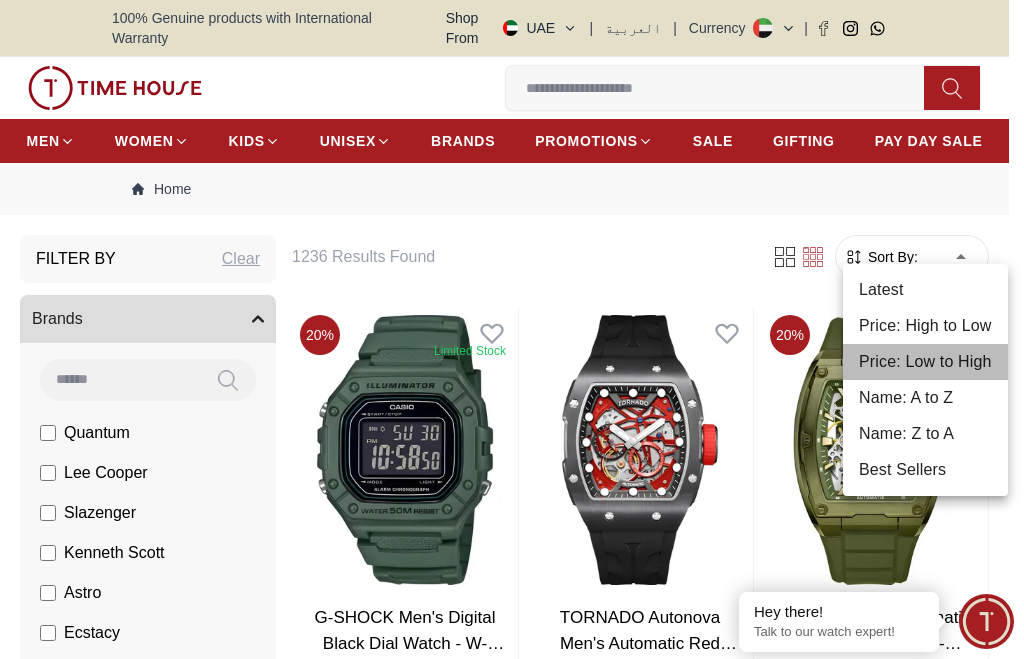 click on "Price: Low to High" at bounding box center (925, 362) 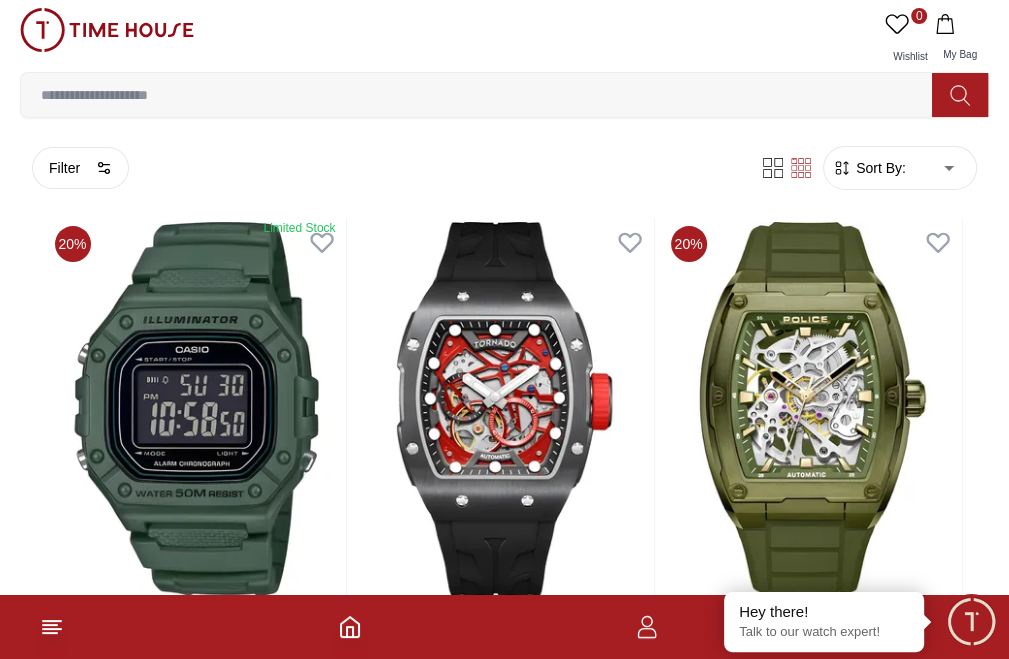type on "*" 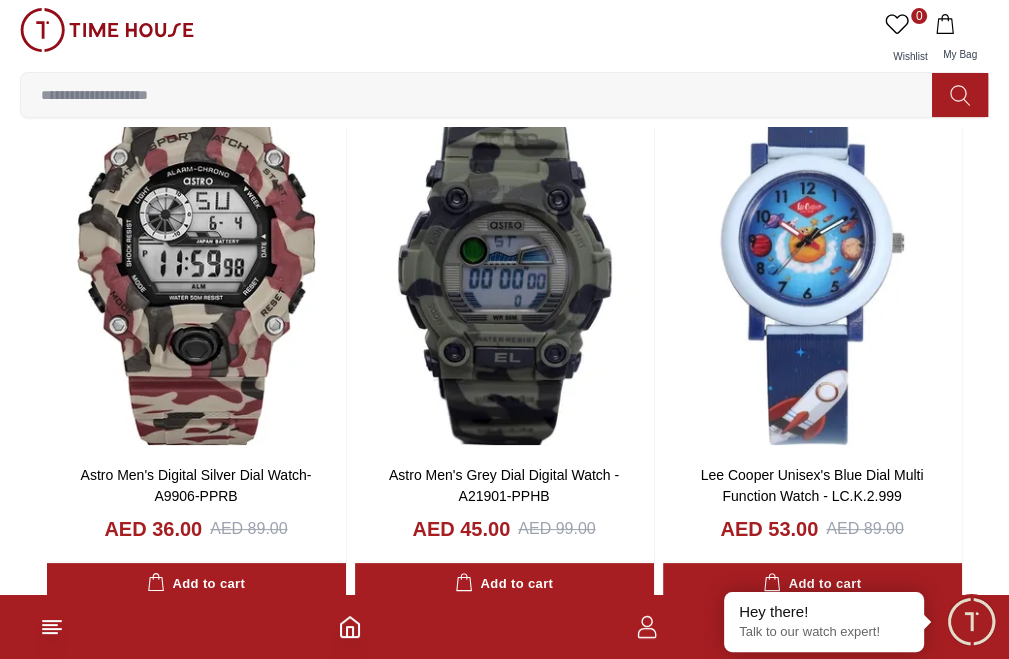 scroll, scrollTop: 333, scrollLeft: 0, axis: vertical 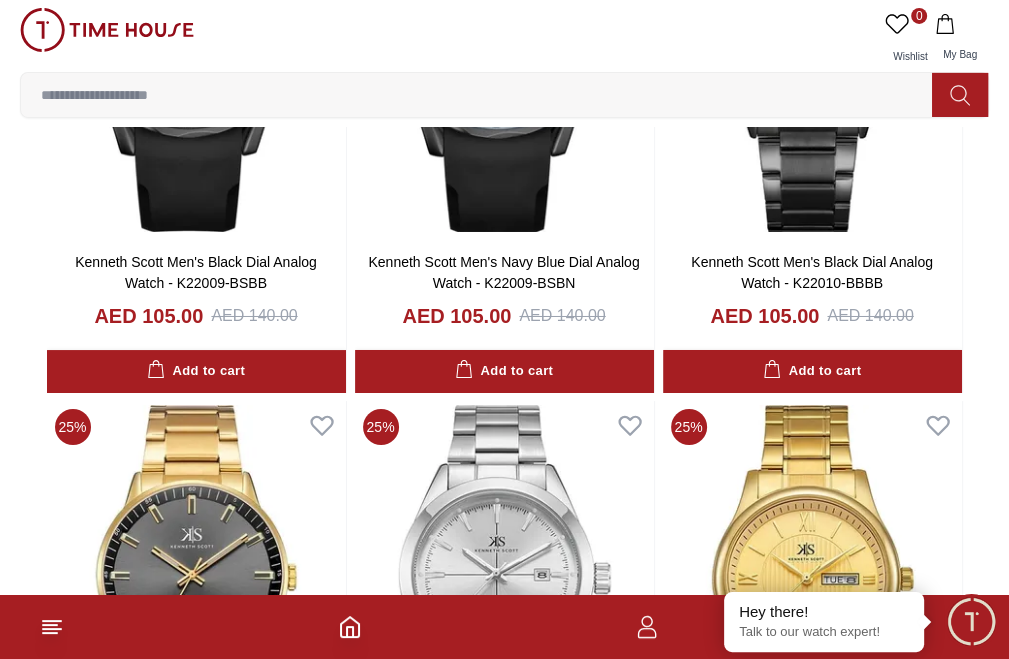 click at bounding box center (504, 2233) 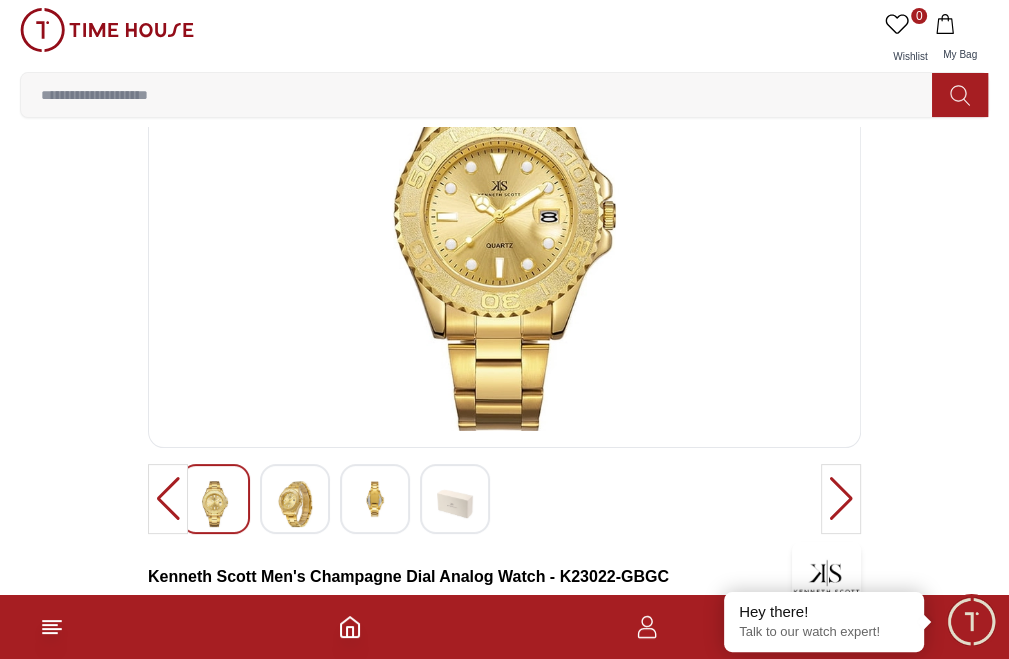 scroll, scrollTop: 167, scrollLeft: 0, axis: vertical 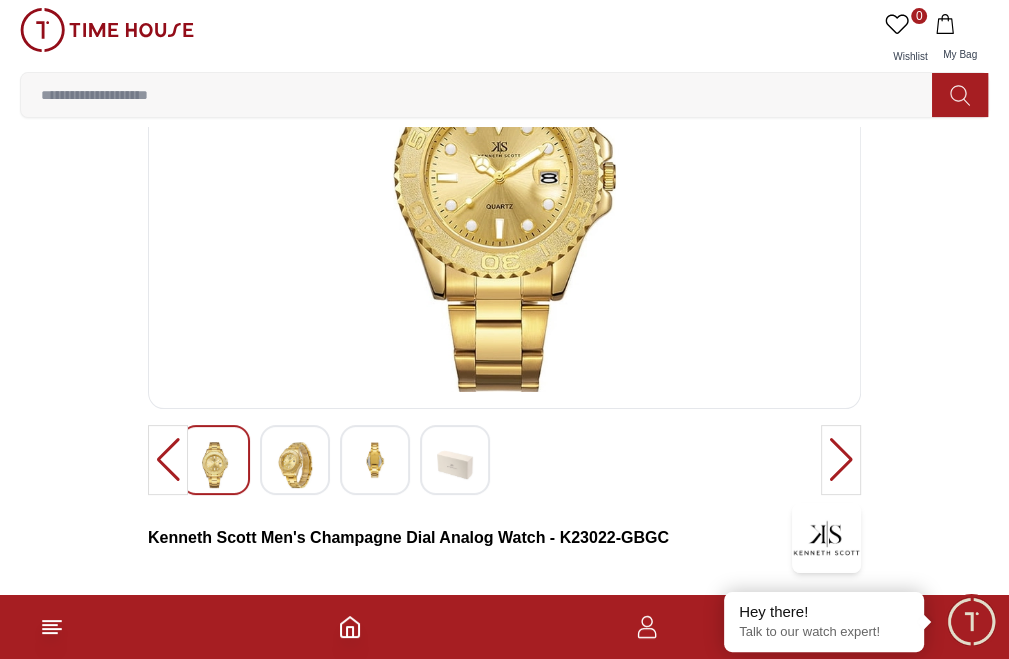 click at bounding box center (295, 465) 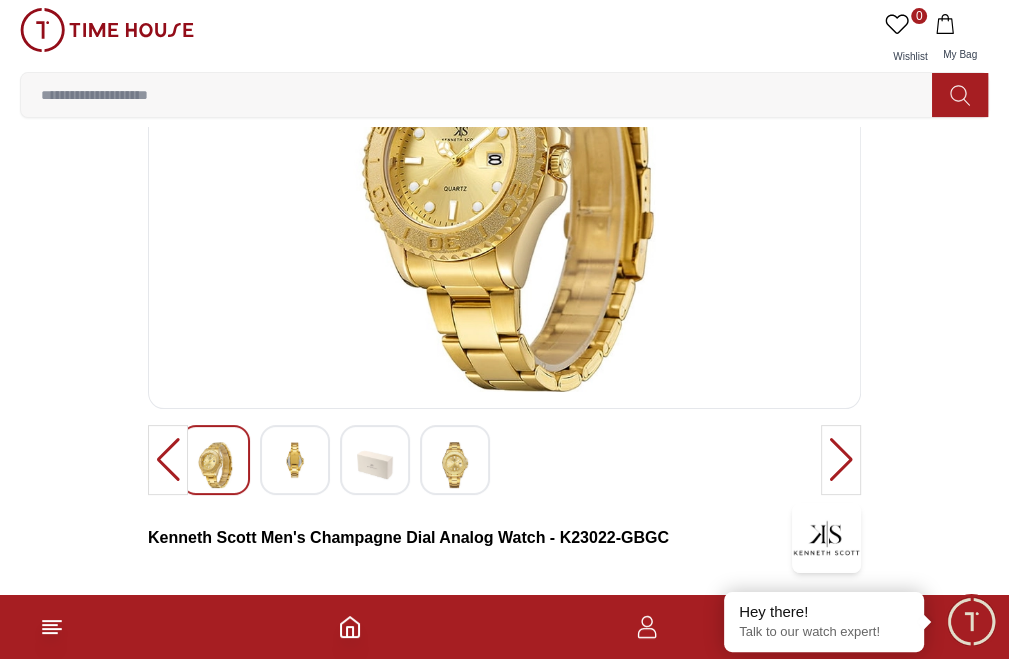click at bounding box center [375, 465] 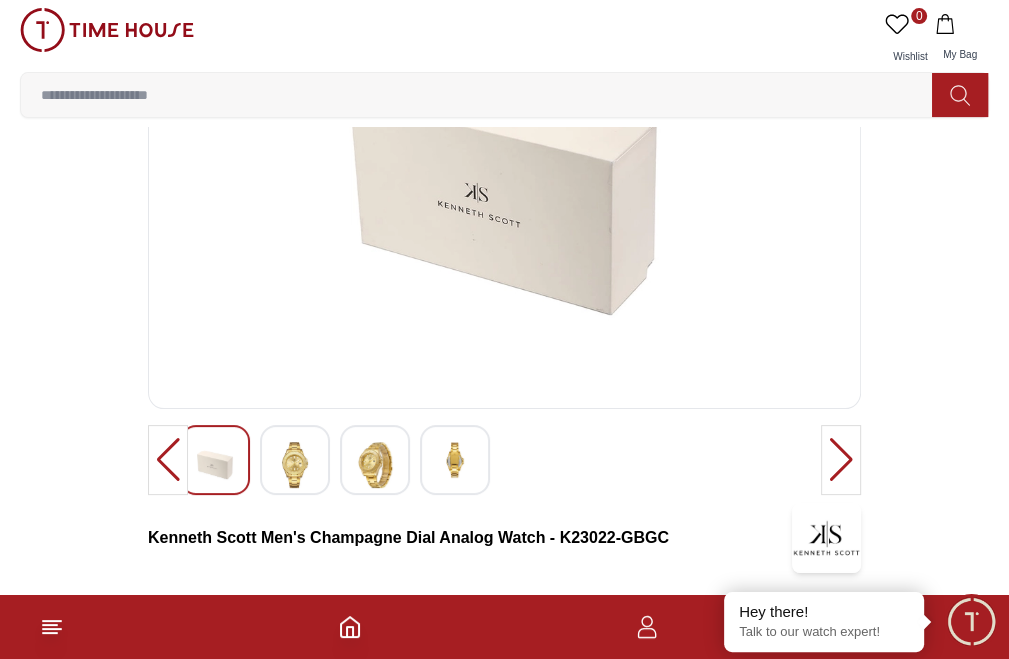 click at bounding box center [455, 460] 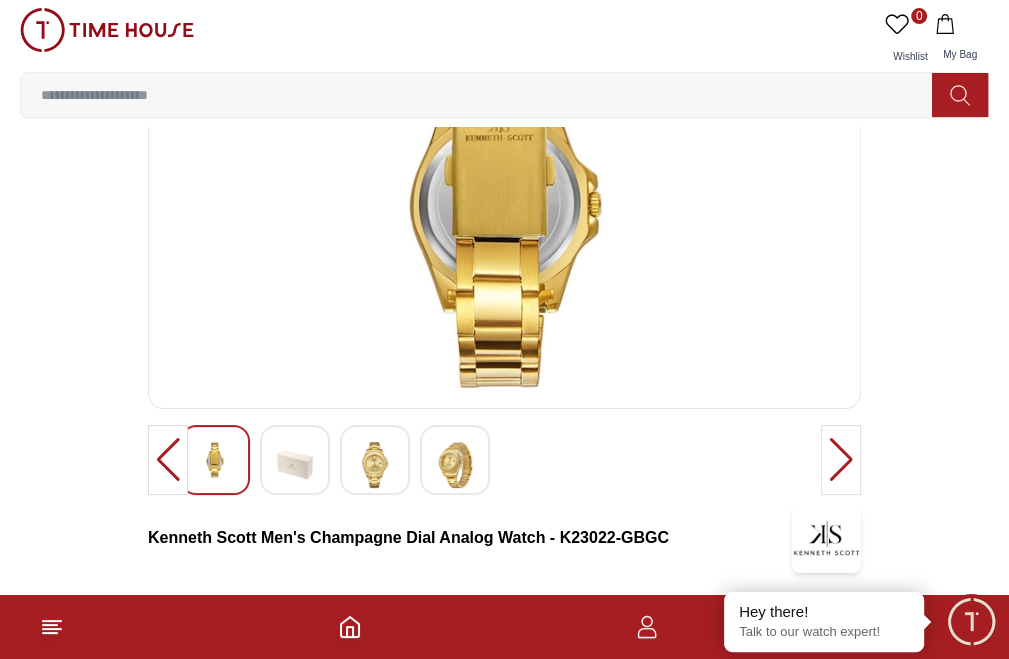 click at bounding box center (841, 460) 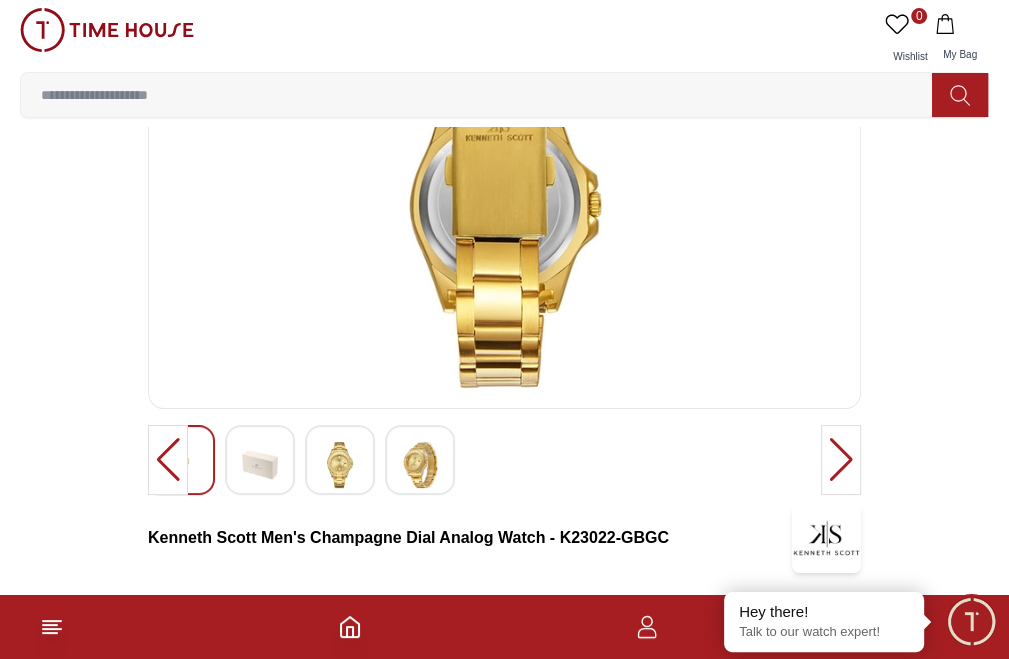 click at bounding box center [420, 465] 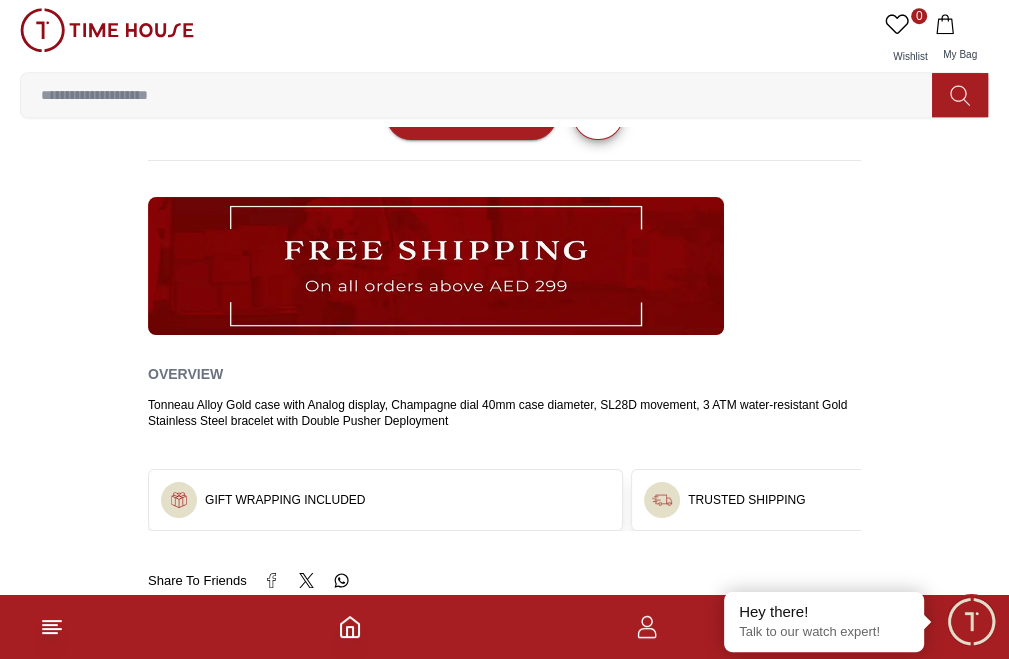 scroll, scrollTop: 1000, scrollLeft: 0, axis: vertical 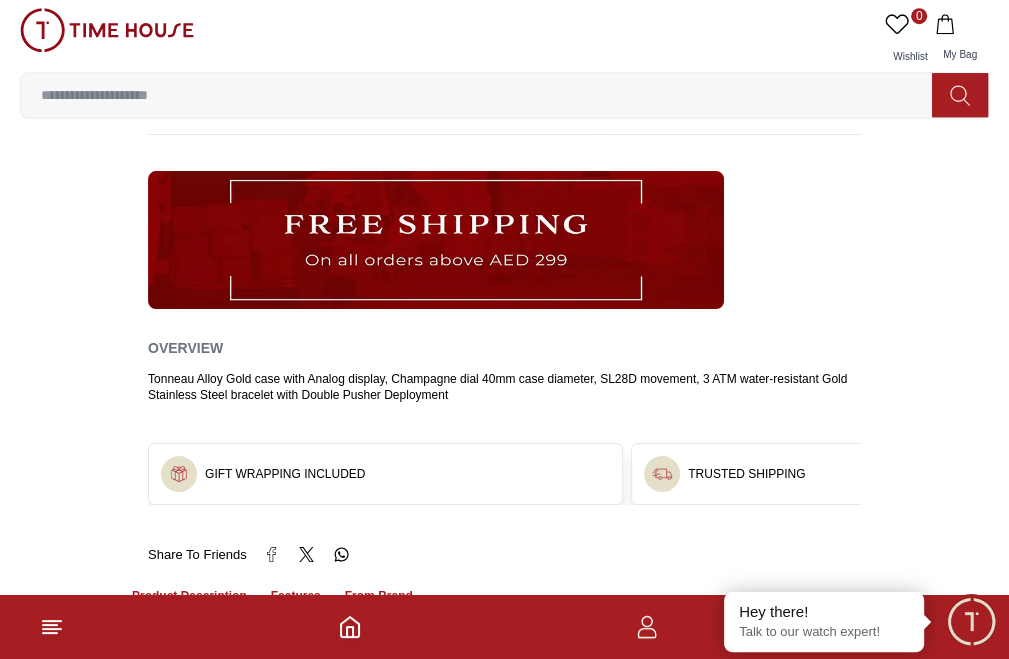 click on "Features" at bounding box center [296, 597] 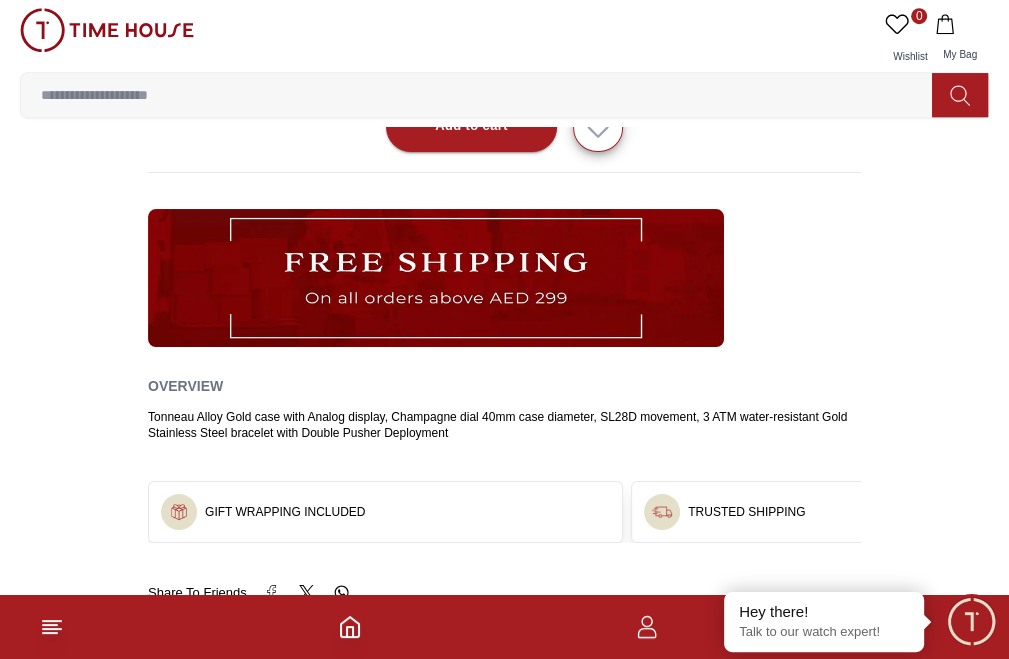 scroll, scrollTop: 1000, scrollLeft: 0, axis: vertical 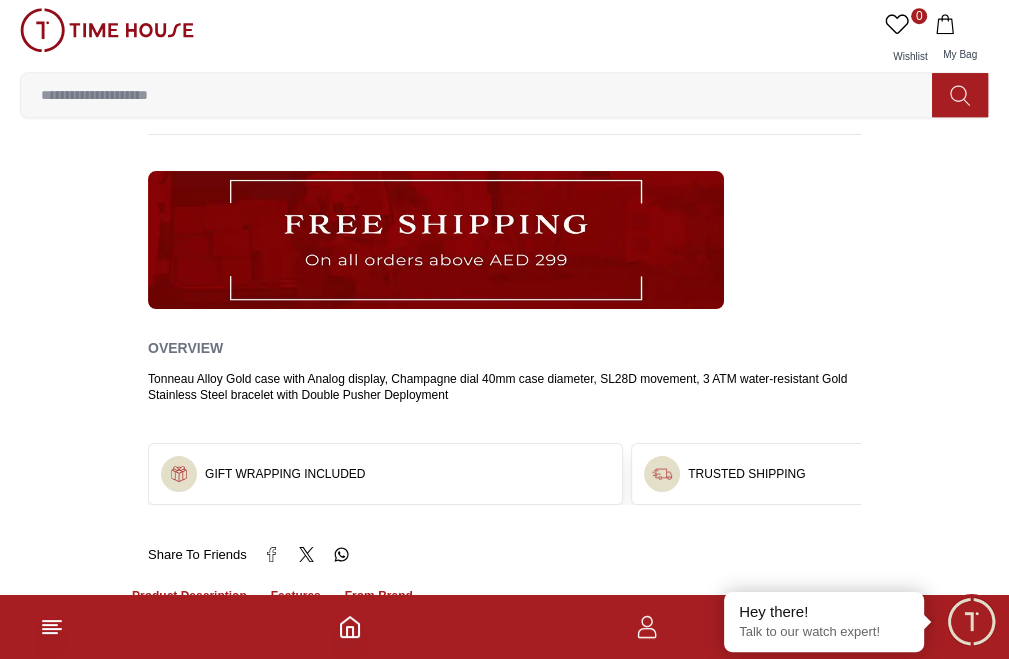 click on "Product Description" at bounding box center [189, 597] 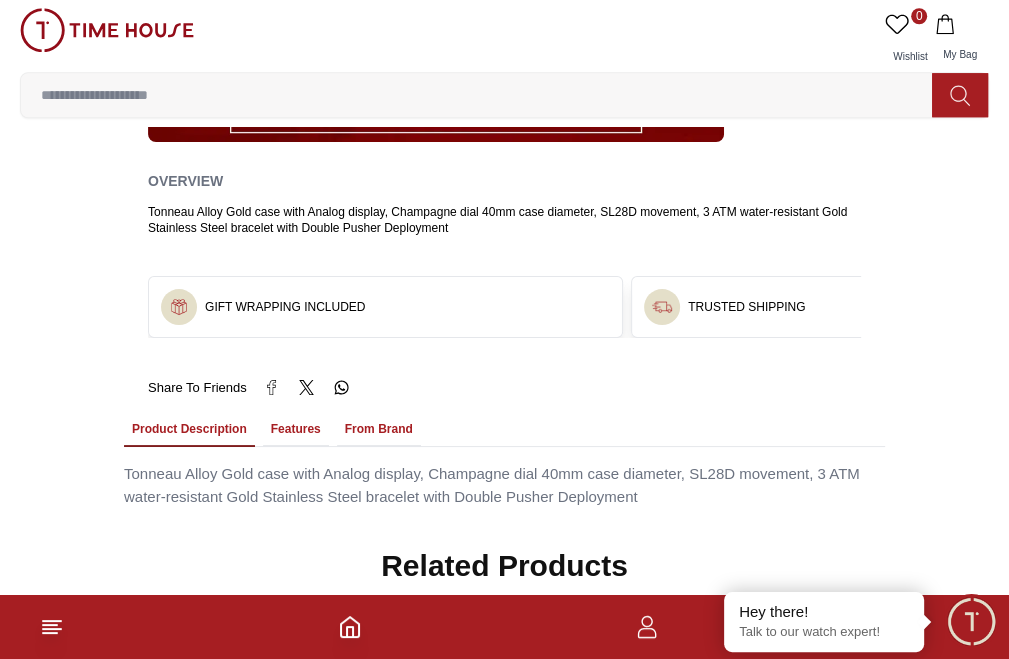 scroll, scrollTop: 1000, scrollLeft: 0, axis: vertical 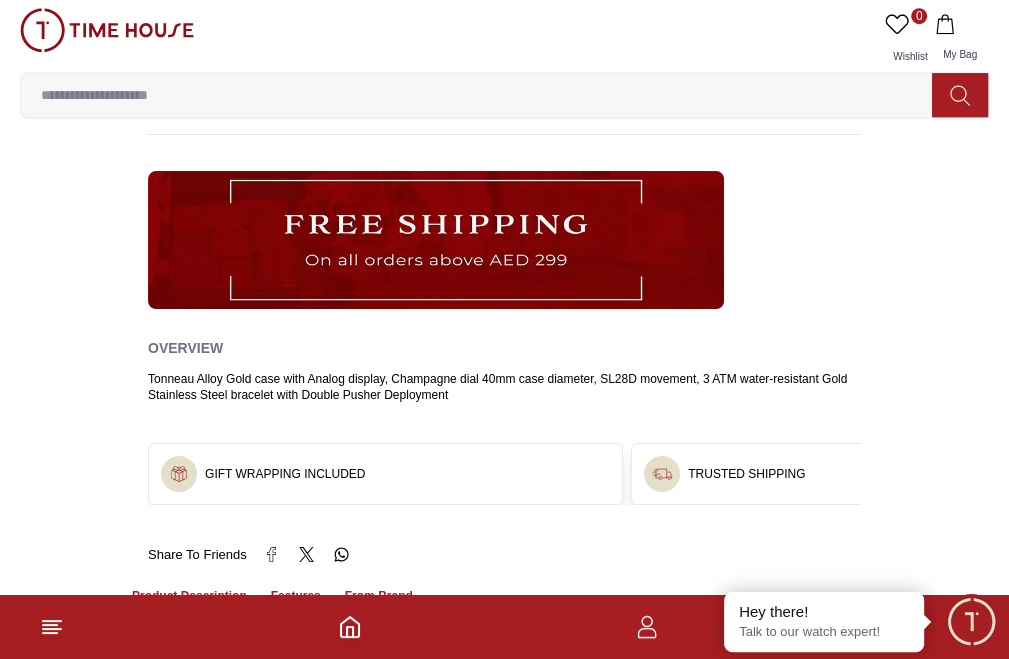 click on "Features" at bounding box center [296, 597] 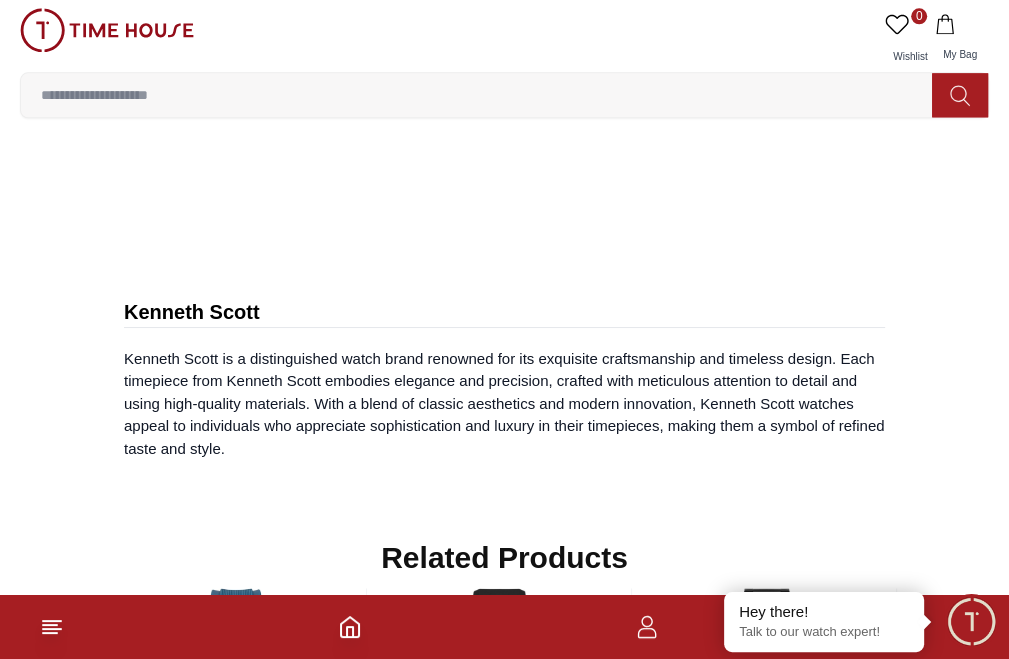 scroll, scrollTop: 1833, scrollLeft: 0, axis: vertical 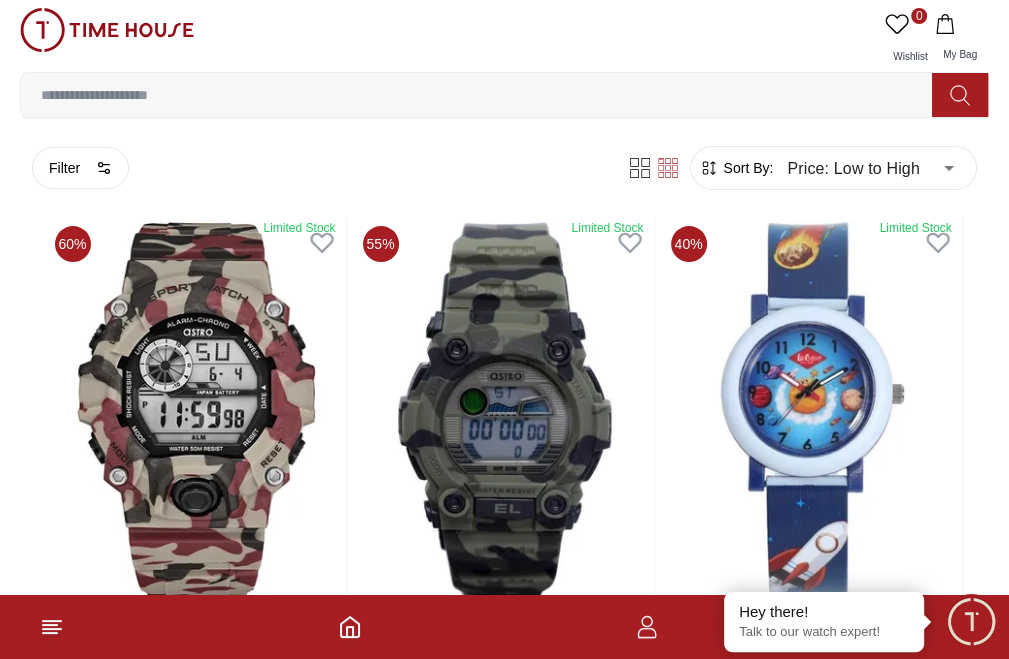 click on "PROMOTIONS" at bounding box center [0, 0] 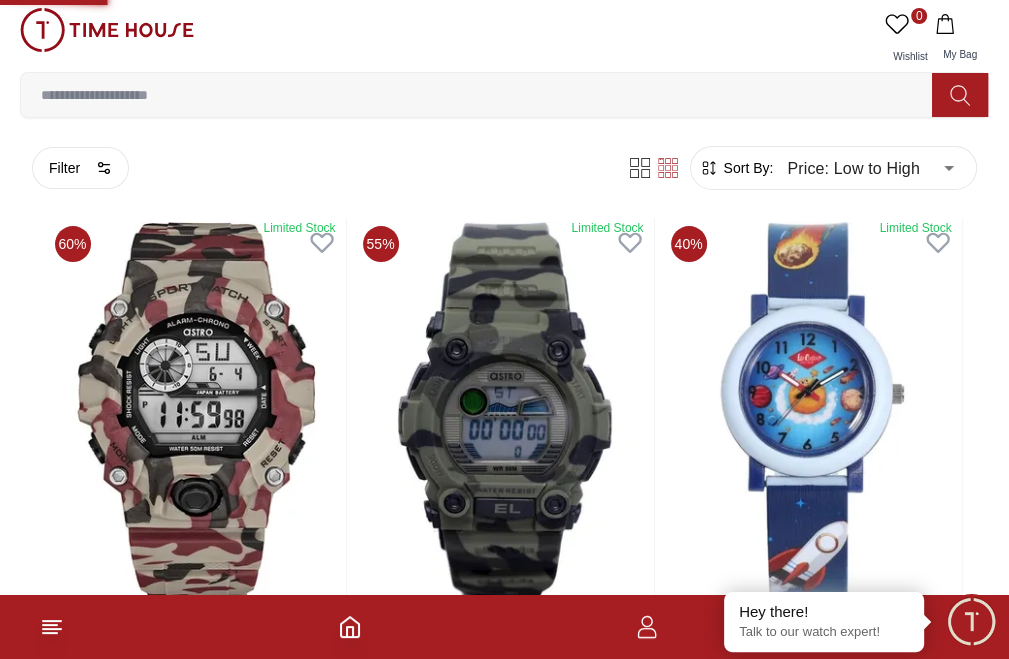 type on "******" 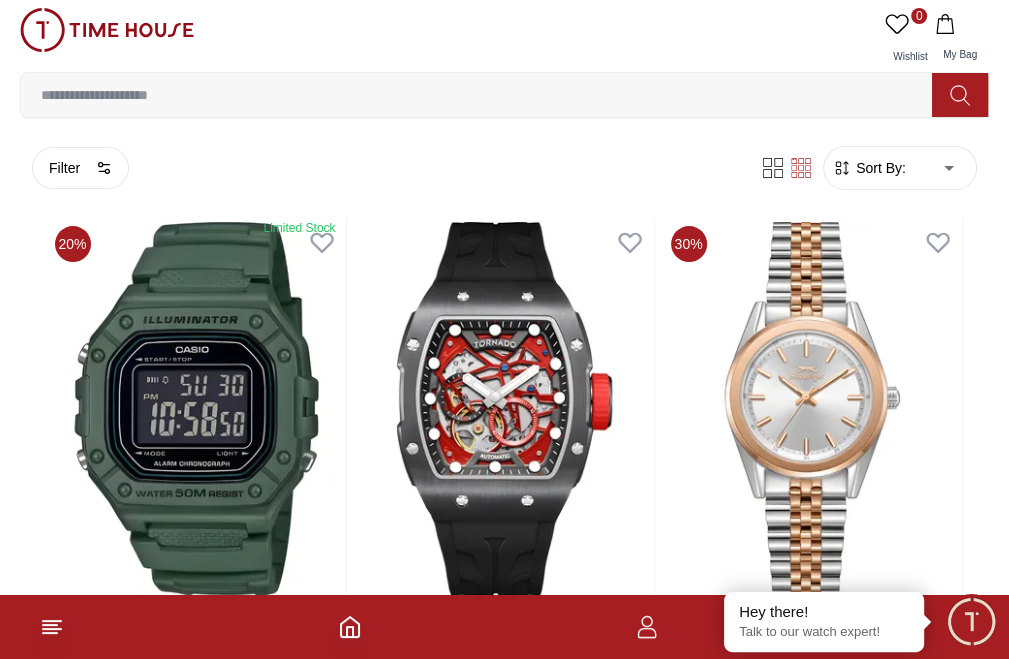 click on "PROMOTIONS" at bounding box center (0, 0) 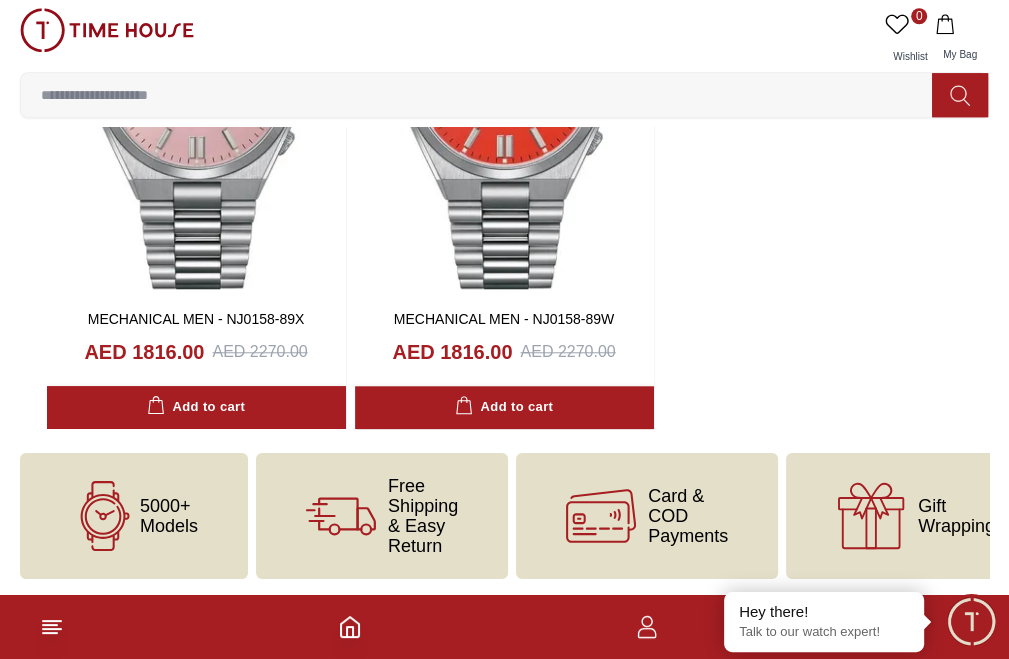 scroll, scrollTop: 2172, scrollLeft: 0, axis: vertical 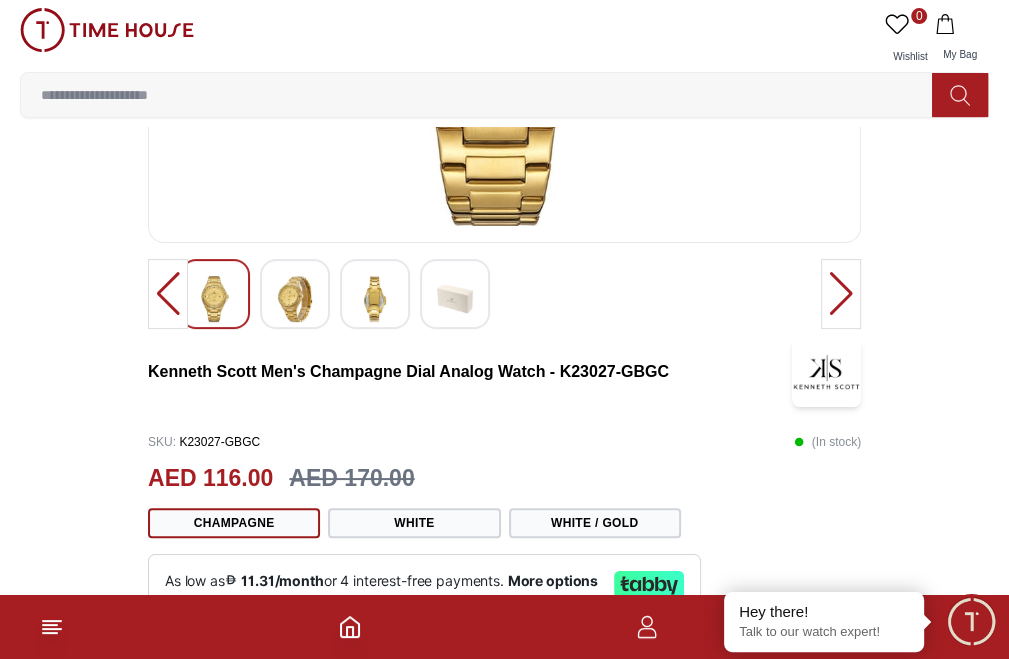 click at bounding box center (295, 299) 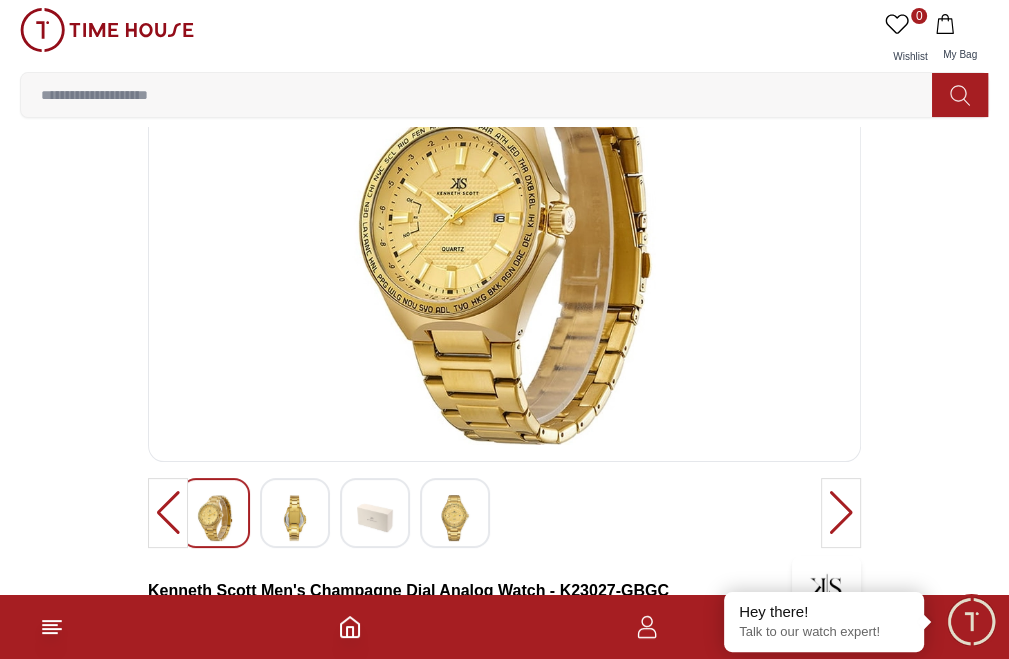 scroll, scrollTop: 166, scrollLeft: 0, axis: vertical 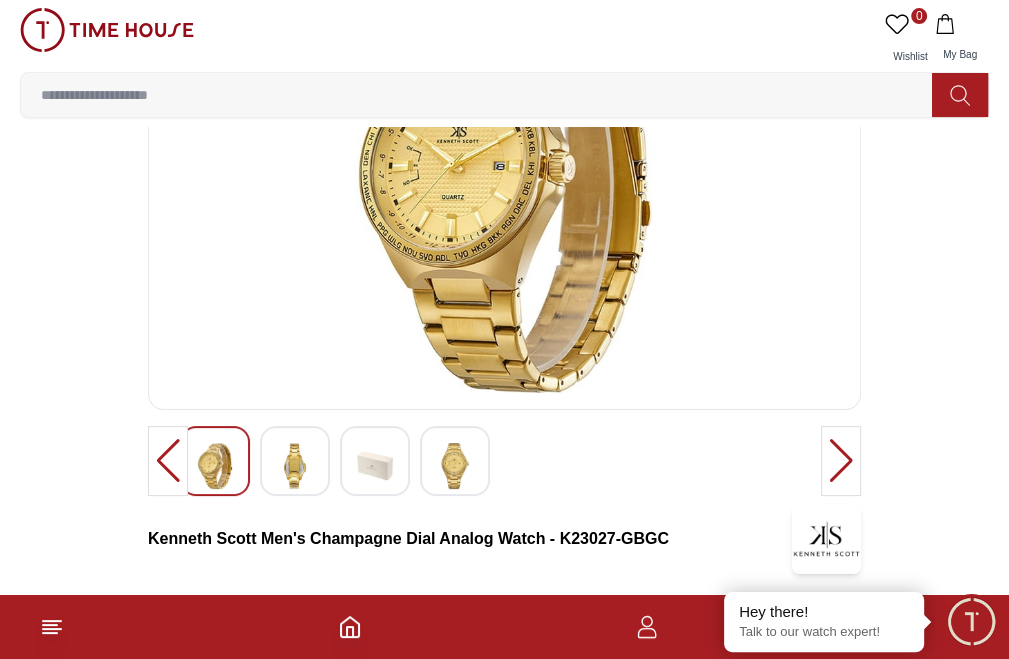 click at bounding box center [375, 466] 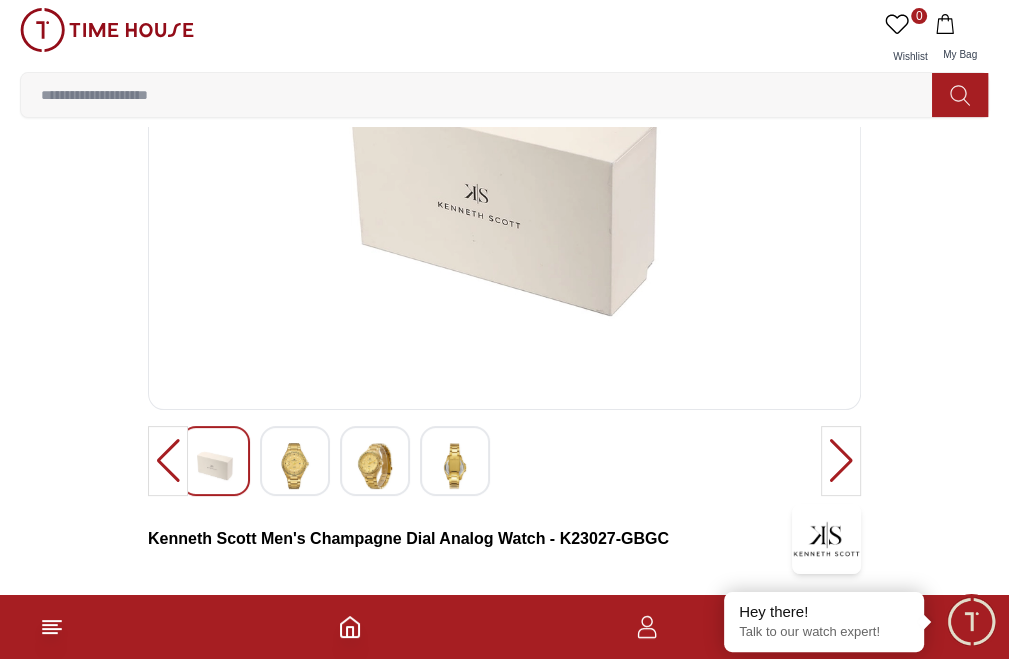 click at bounding box center [295, 466] 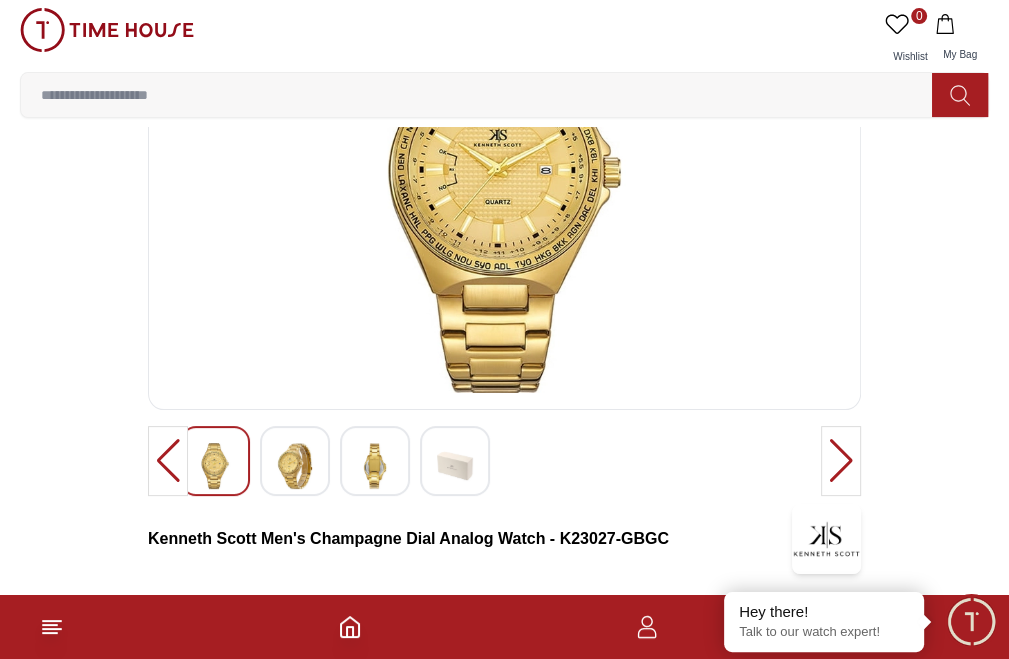 click at bounding box center (295, 466) 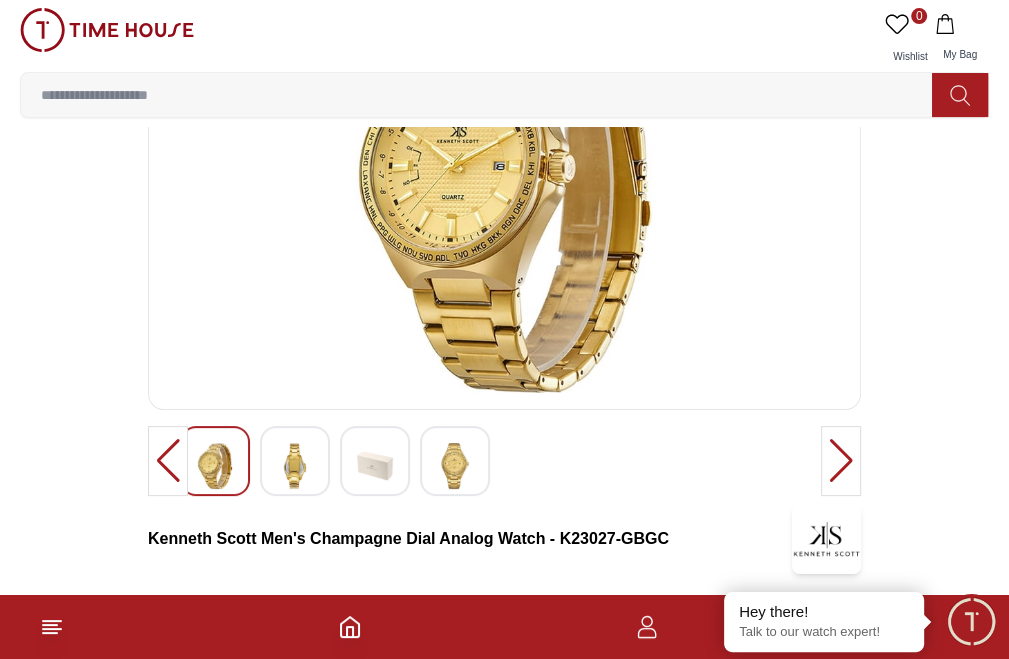click at bounding box center (375, 466) 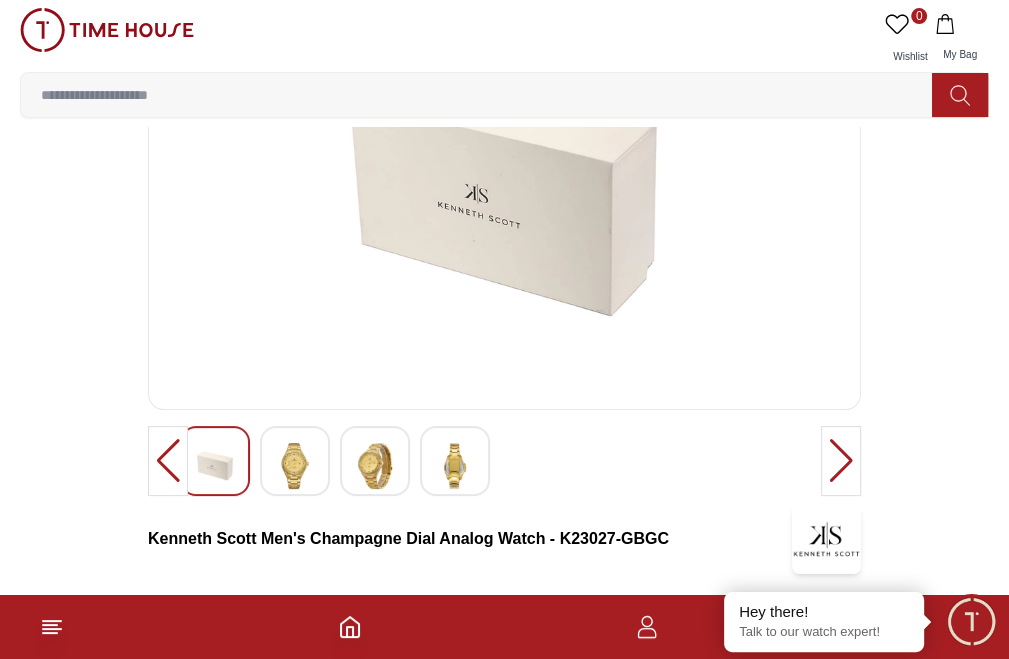 click at bounding box center (455, 461) 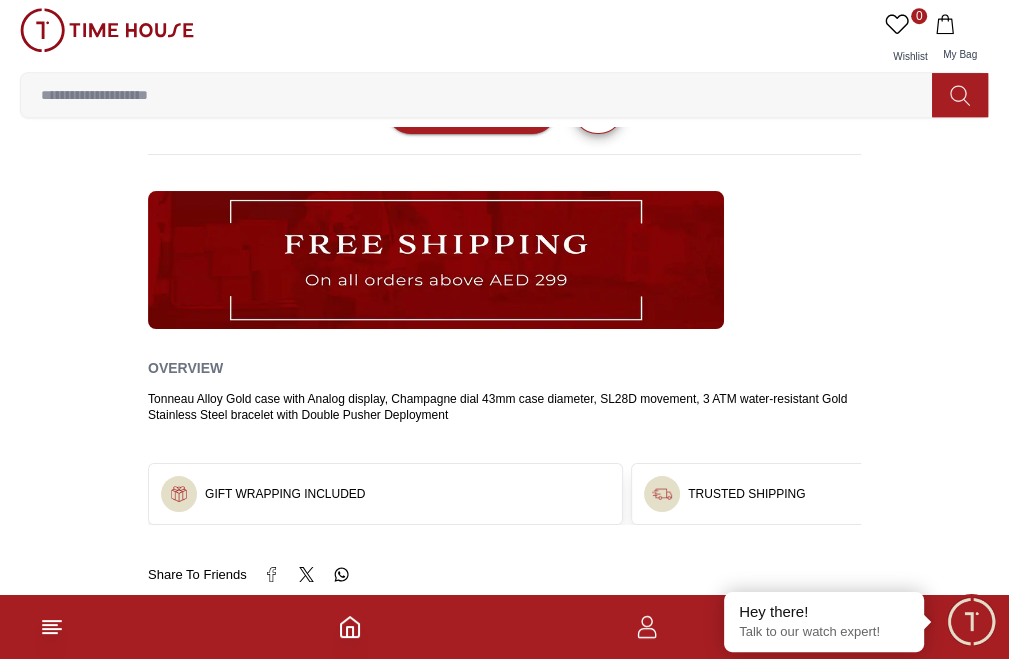 scroll, scrollTop: 1000, scrollLeft: 0, axis: vertical 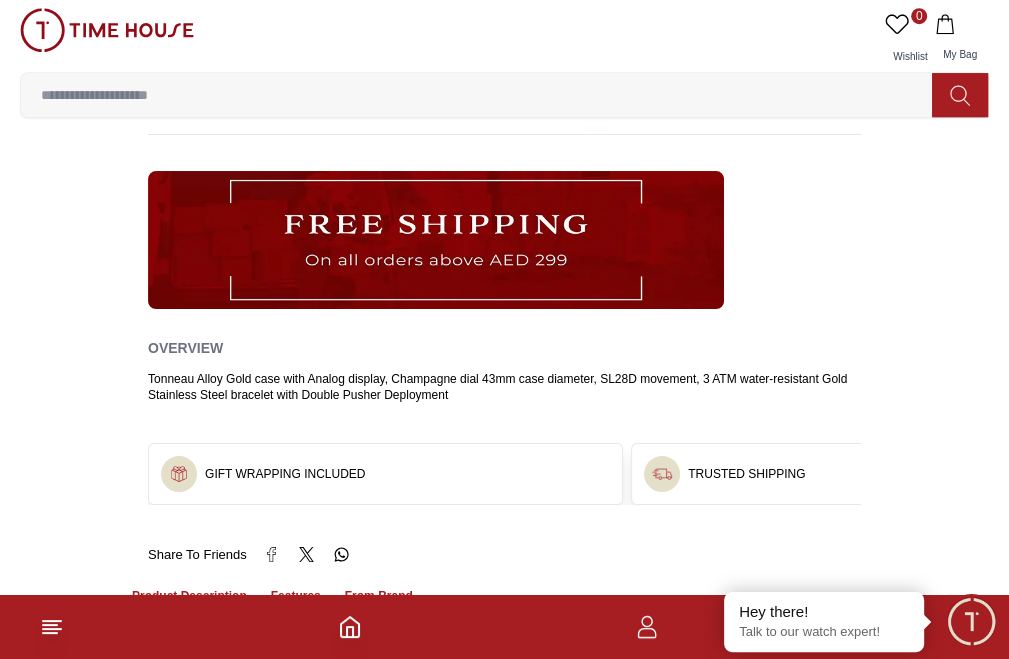 click on "Features" at bounding box center (296, 597) 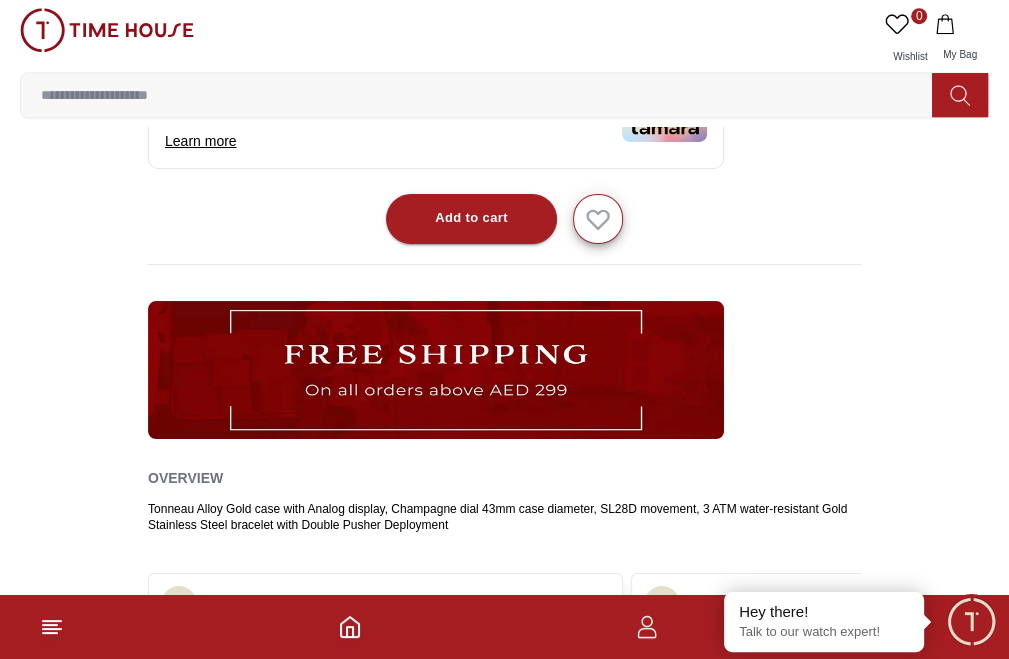 scroll, scrollTop: 833, scrollLeft: 0, axis: vertical 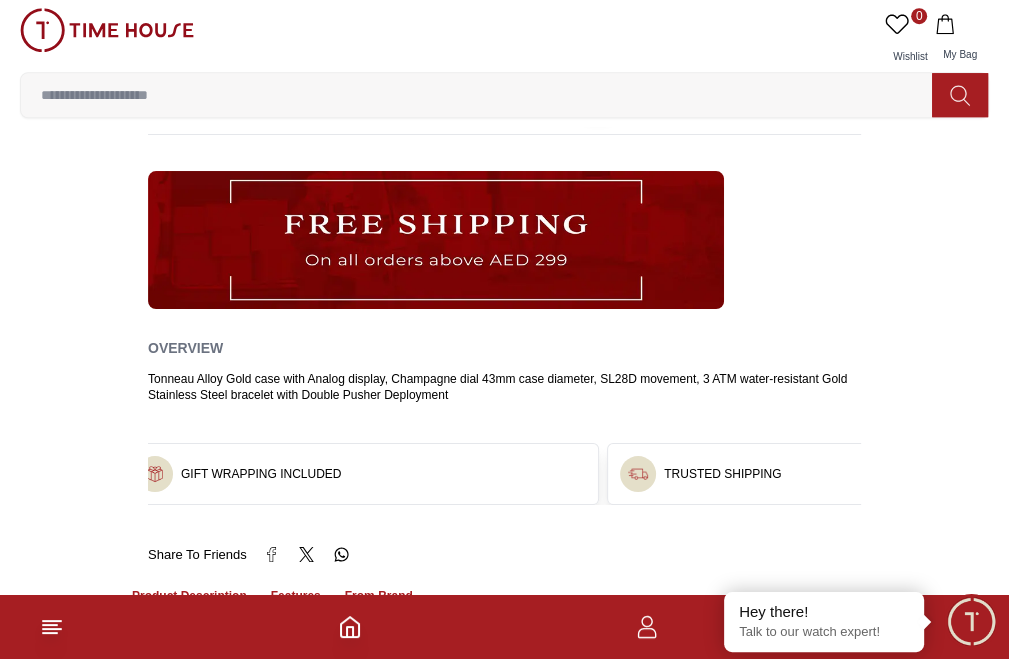 click on "From Brand" at bounding box center (379, 597) 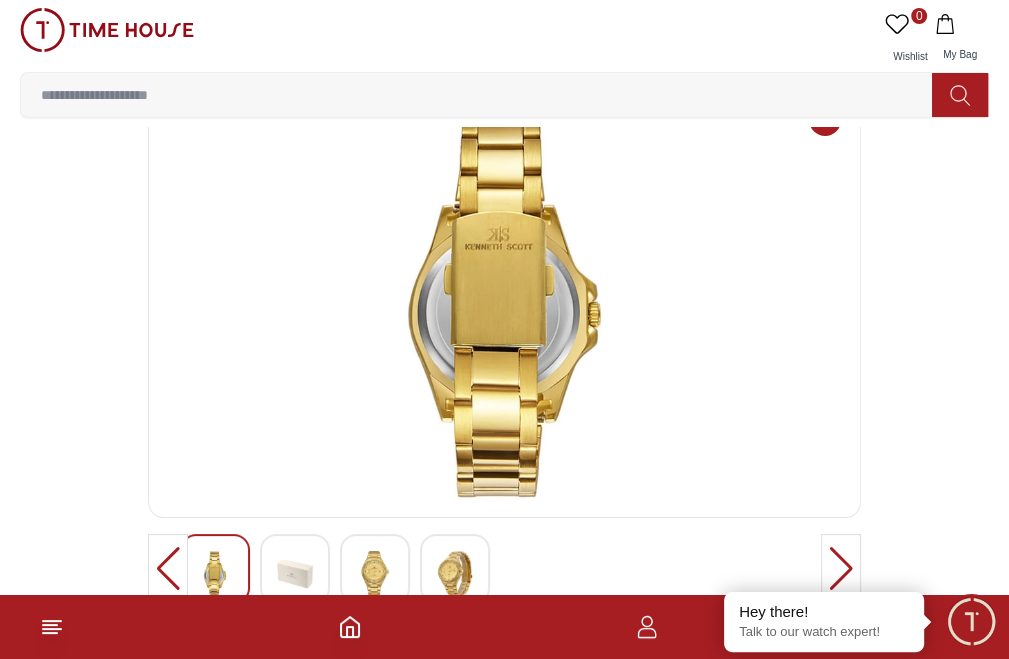 scroll, scrollTop: 0, scrollLeft: 0, axis: both 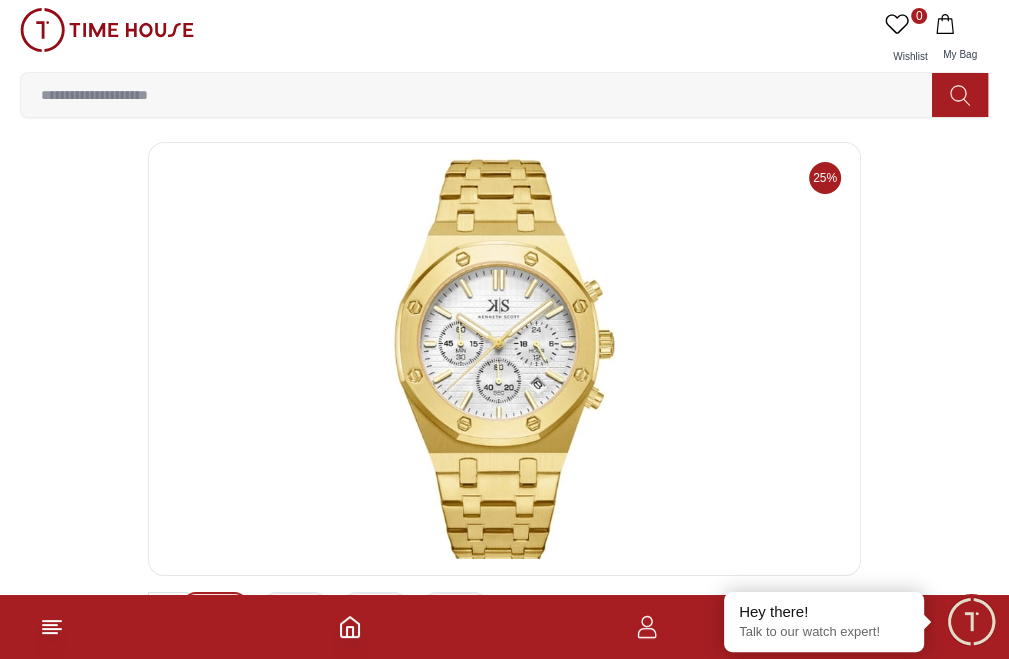 click at bounding box center (504, 359) 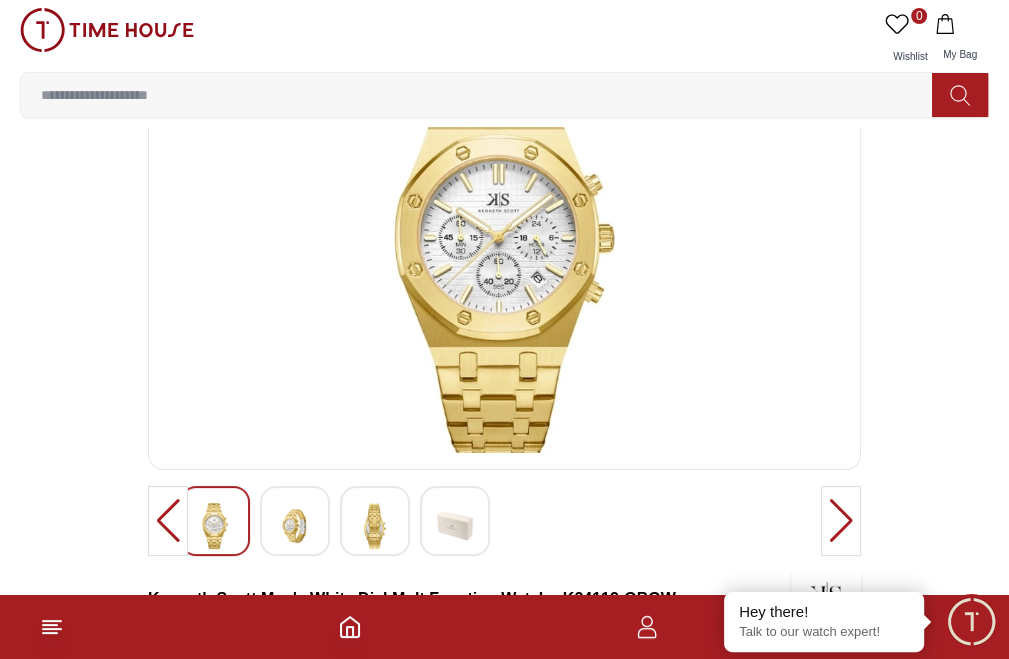 scroll, scrollTop: 166, scrollLeft: 0, axis: vertical 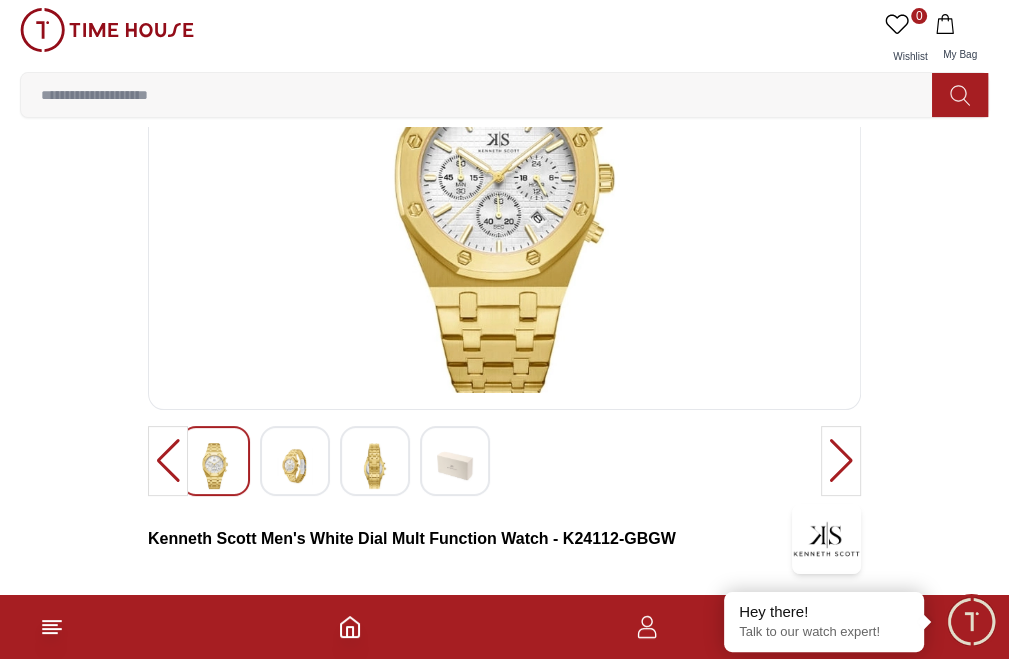 click at bounding box center (295, 466) 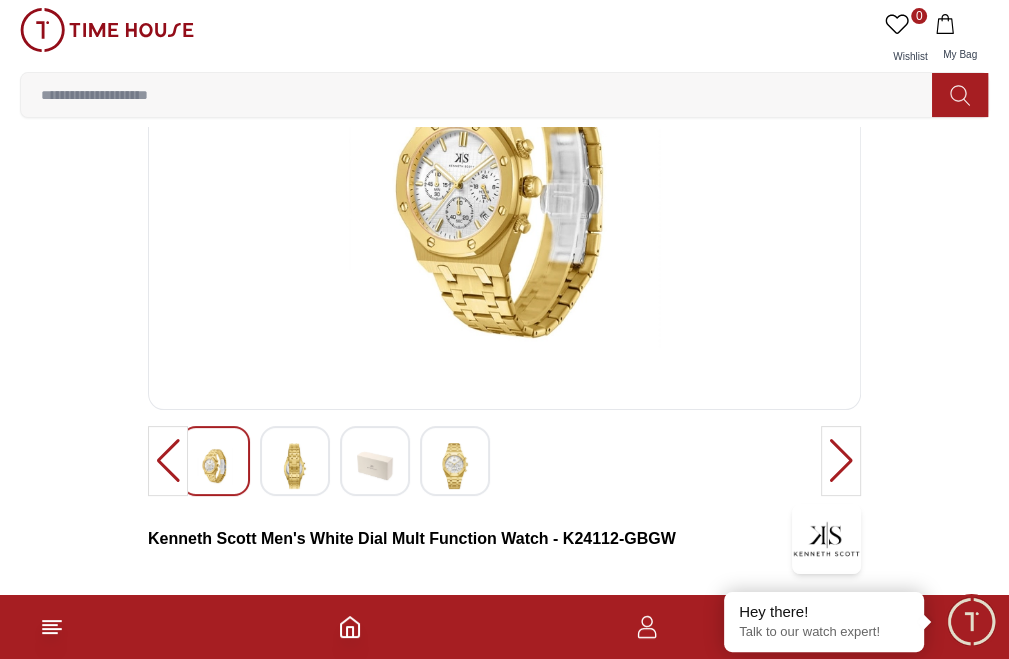 click at bounding box center (295, 466) 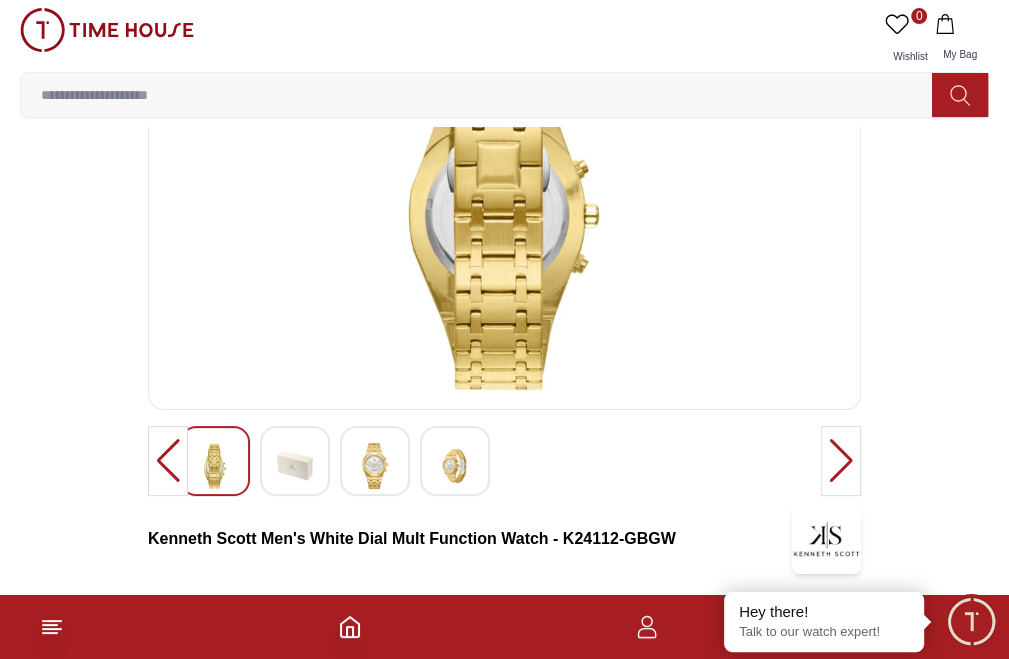 click at bounding box center (375, 466) 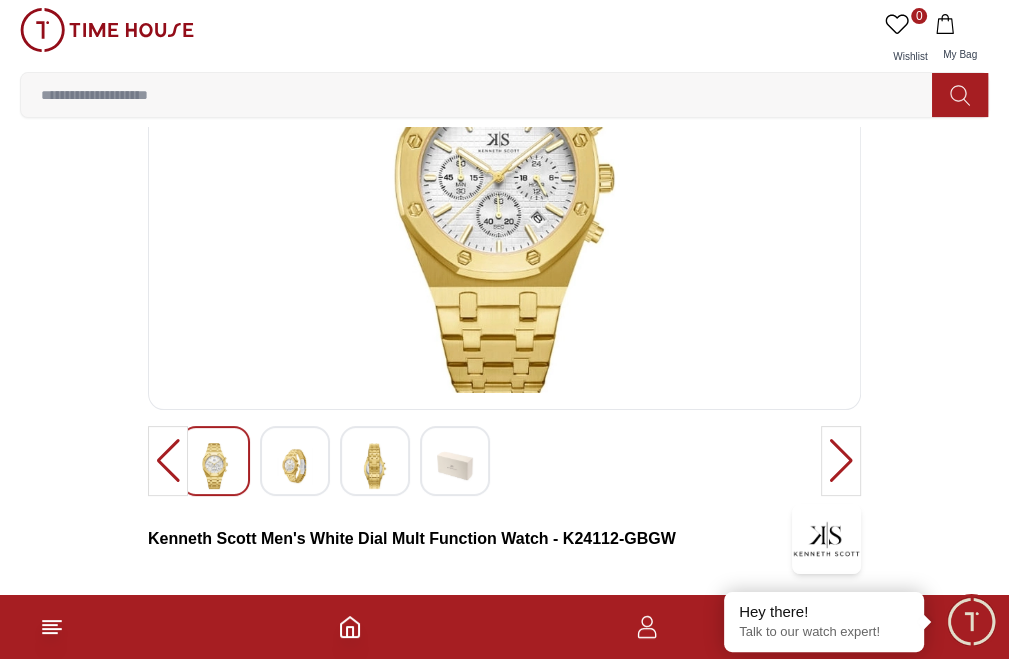 click at bounding box center (375, 466) 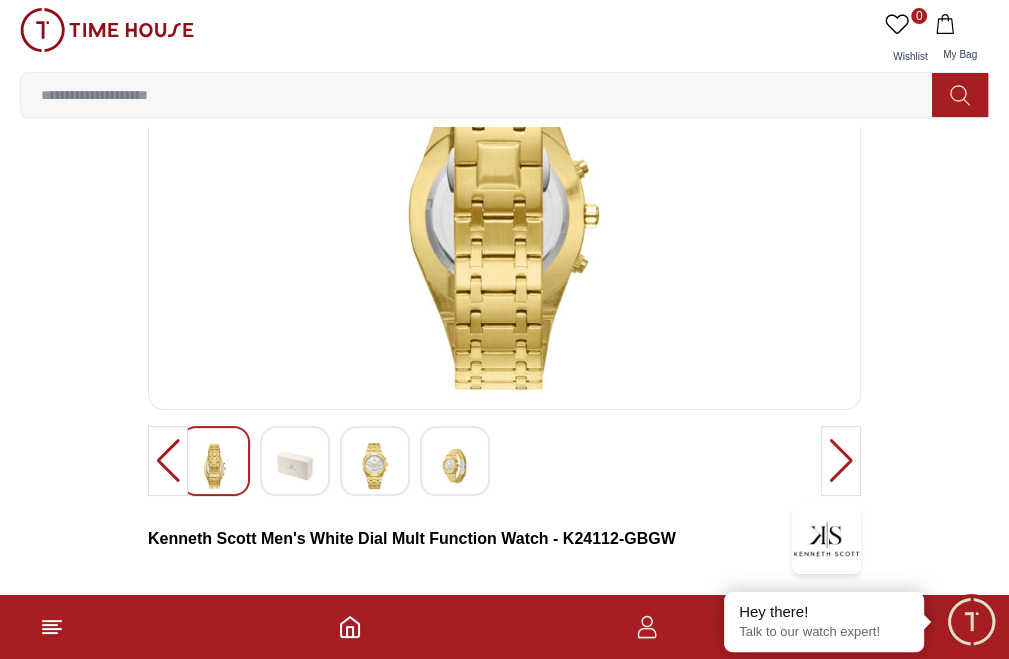 click at bounding box center (295, 466) 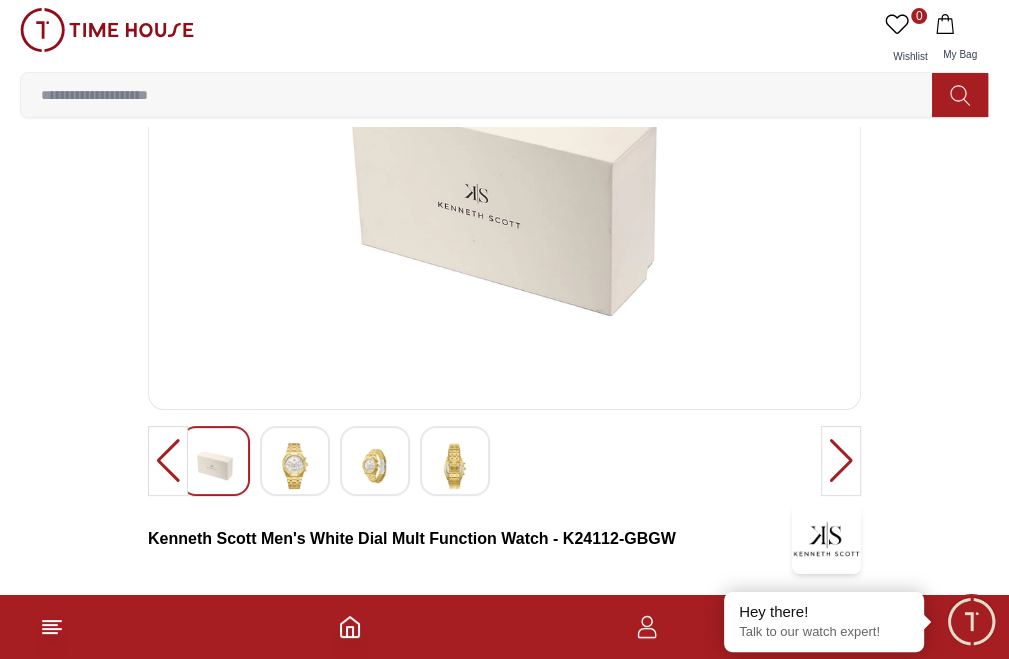 click at bounding box center [375, 466] 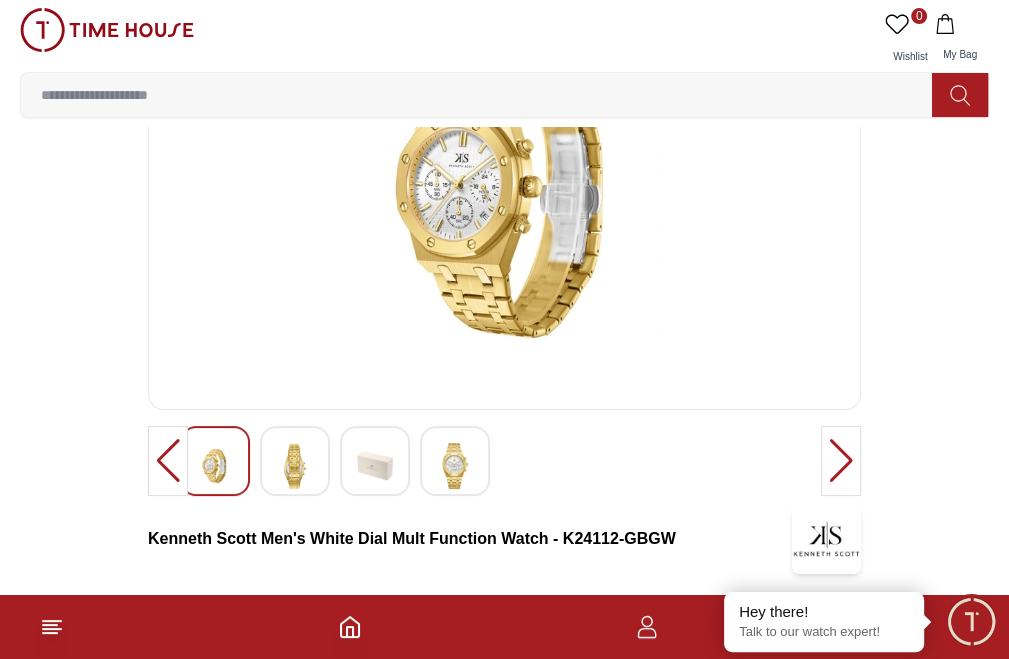 click at bounding box center [295, 466] 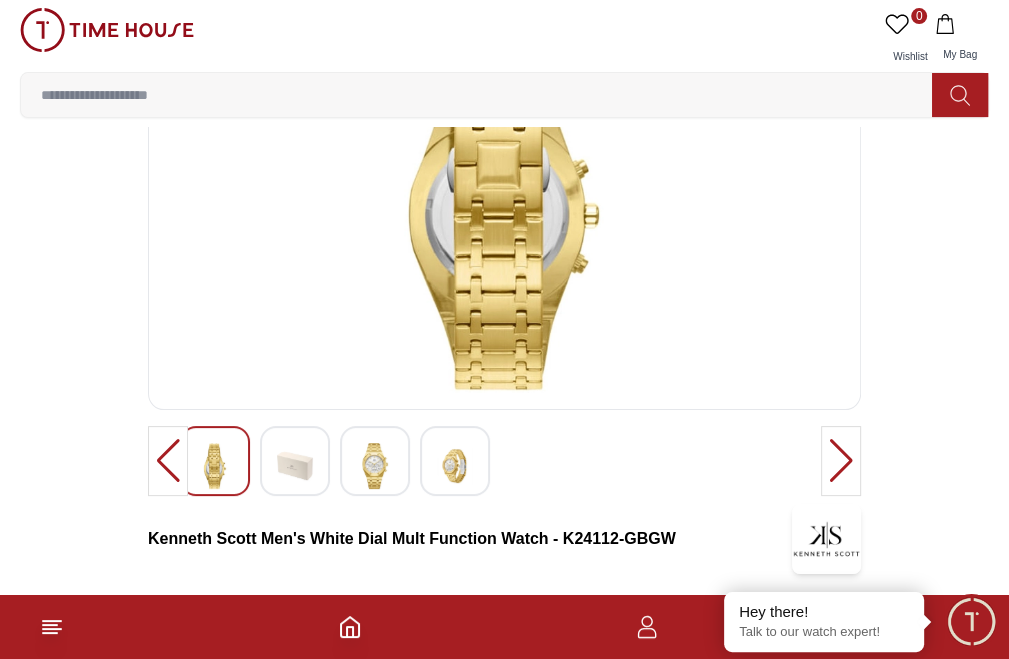 click at bounding box center (215, 466) 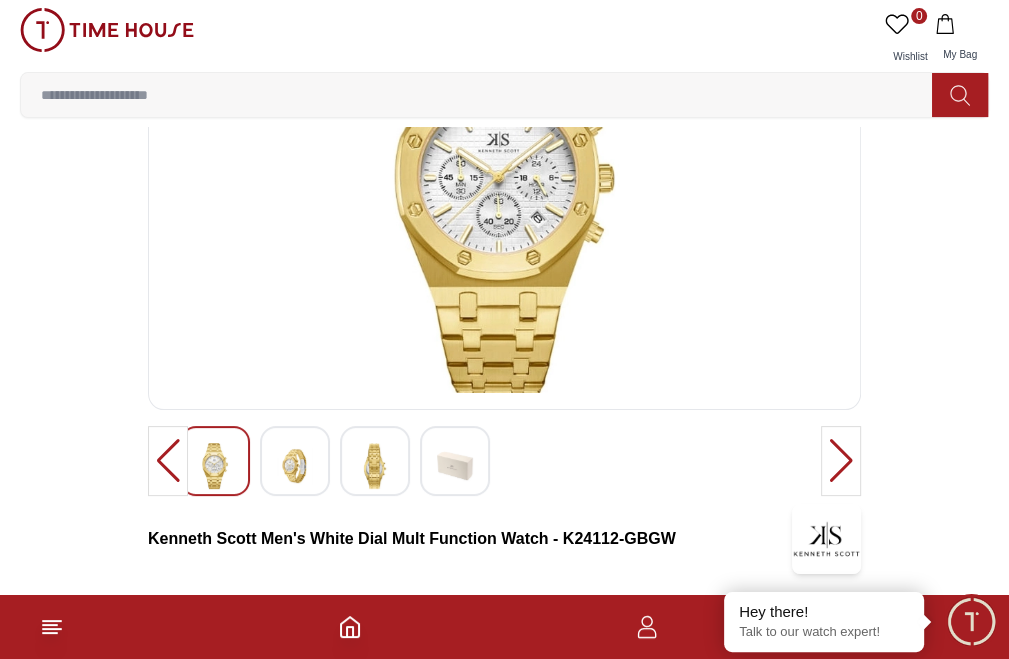 click at bounding box center (504, 193) 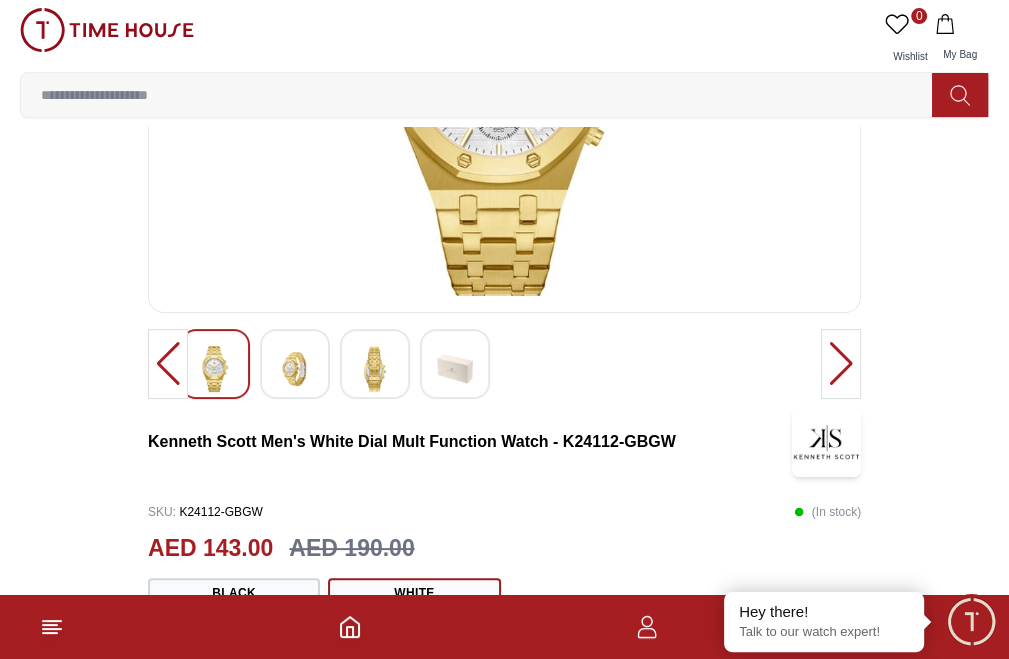 scroll, scrollTop: 166, scrollLeft: 0, axis: vertical 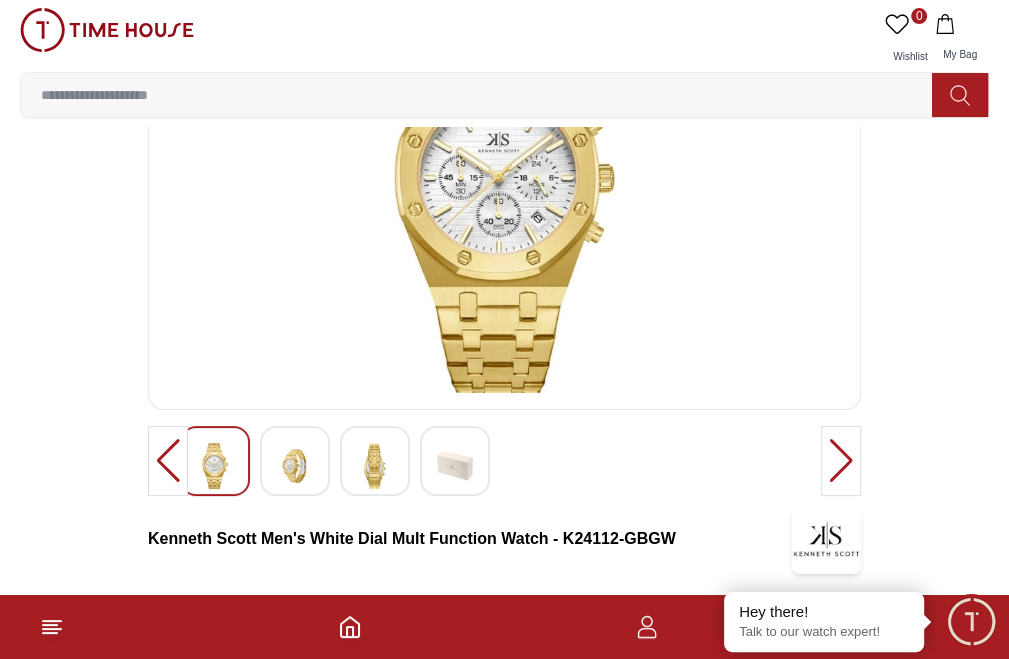 click at bounding box center [375, 461] 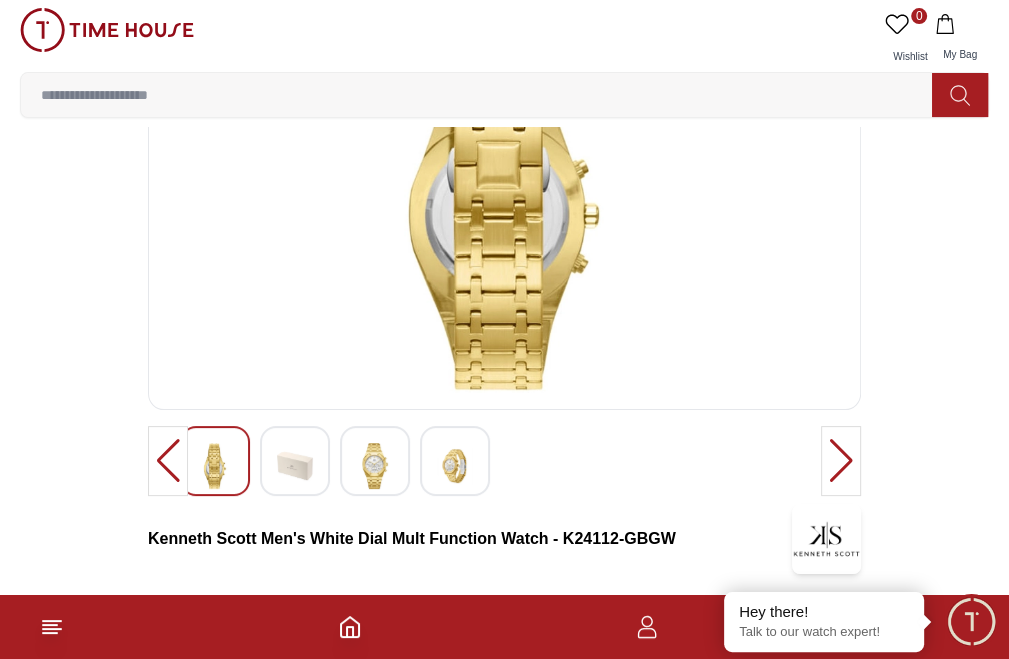 click at bounding box center [841, 461] 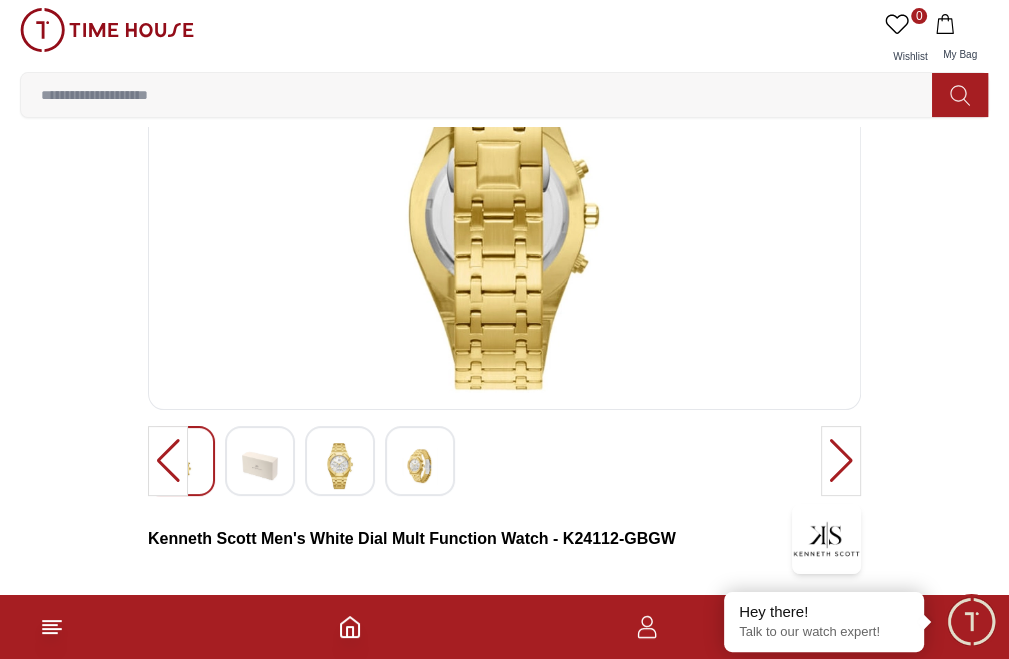 click at bounding box center (841, 461) 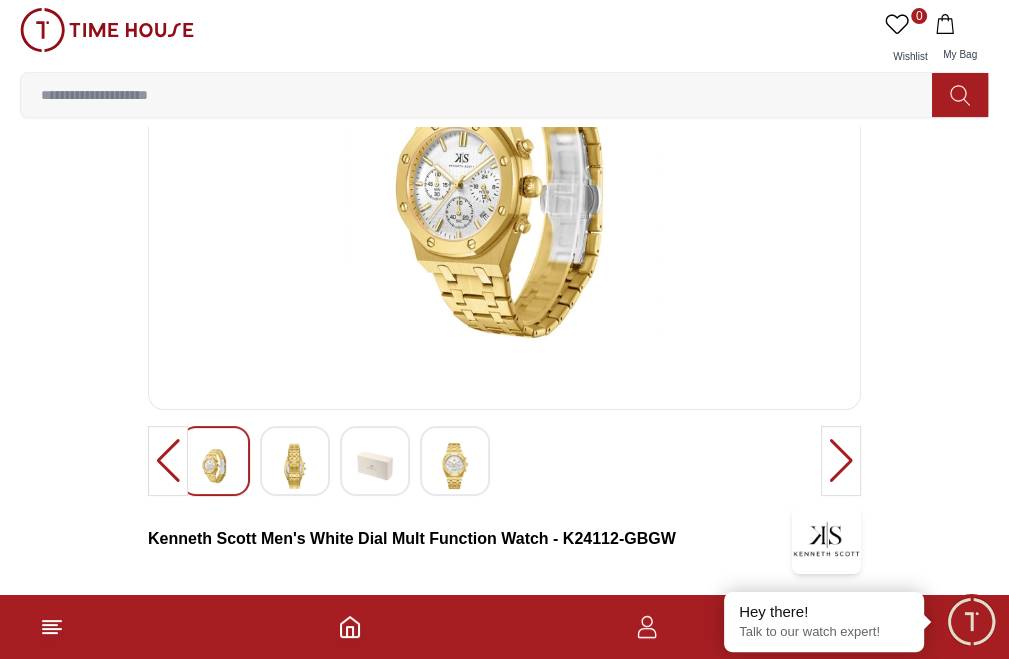 click at bounding box center (841, 461) 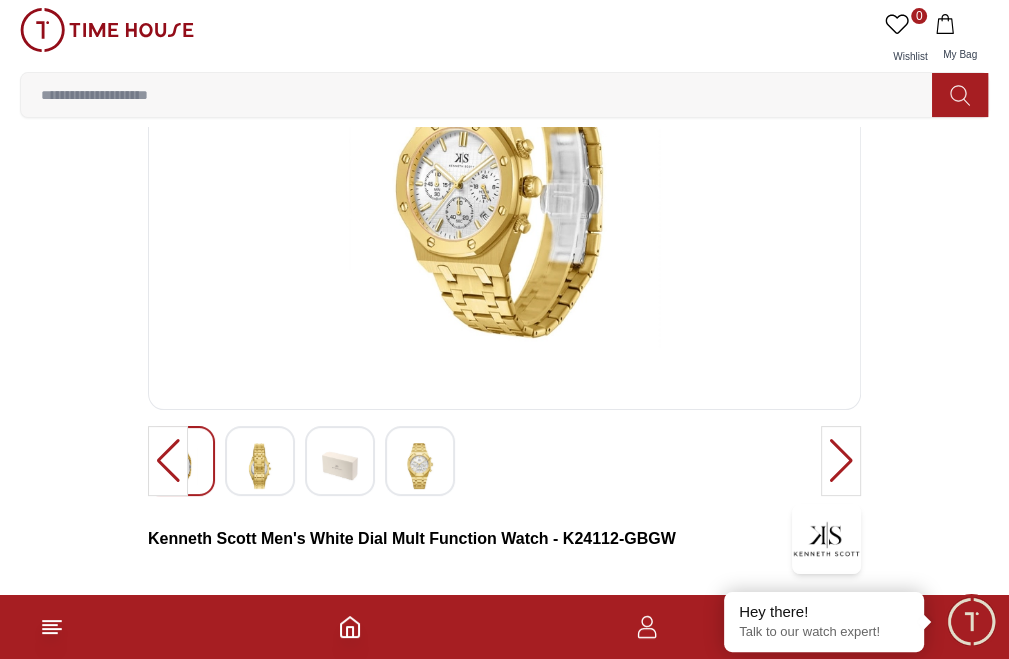 click at bounding box center [841, 461] 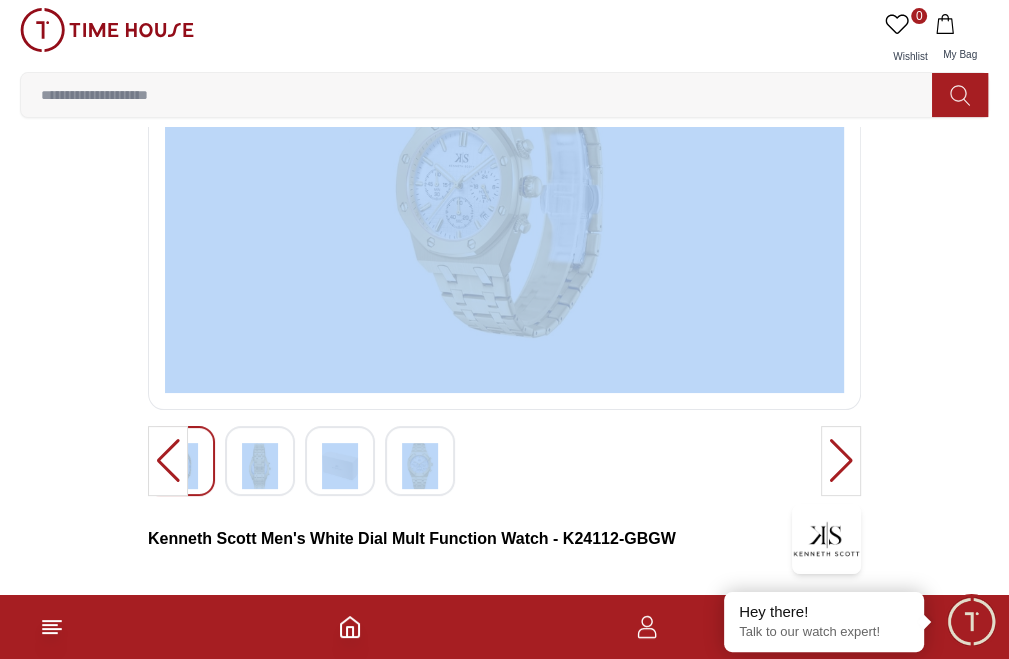 click at bounding box center (841, 461) 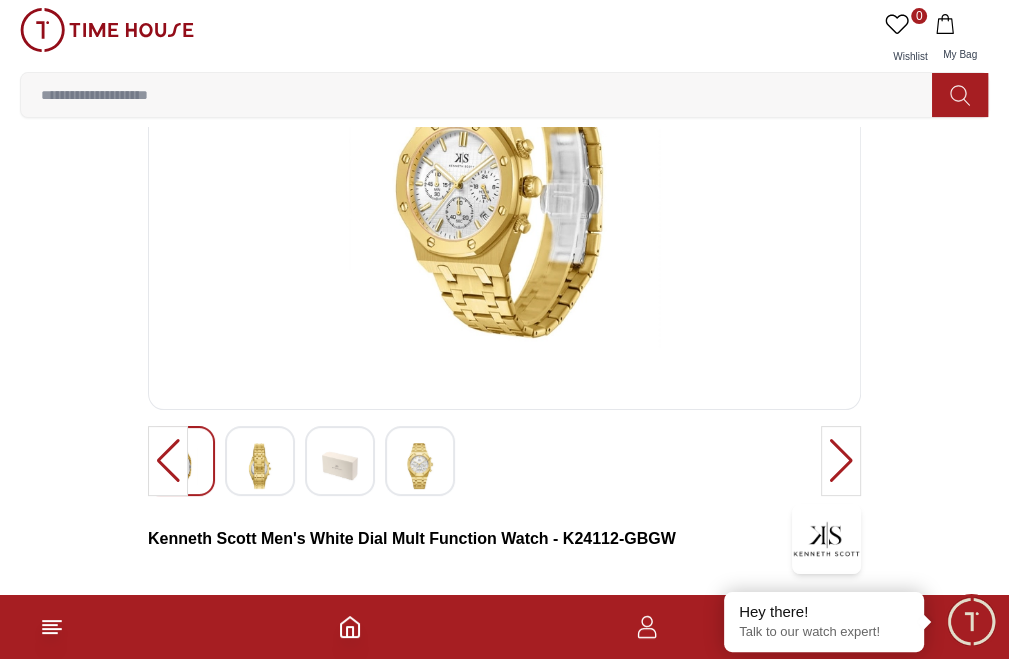 click at bounding box center [841, 461] 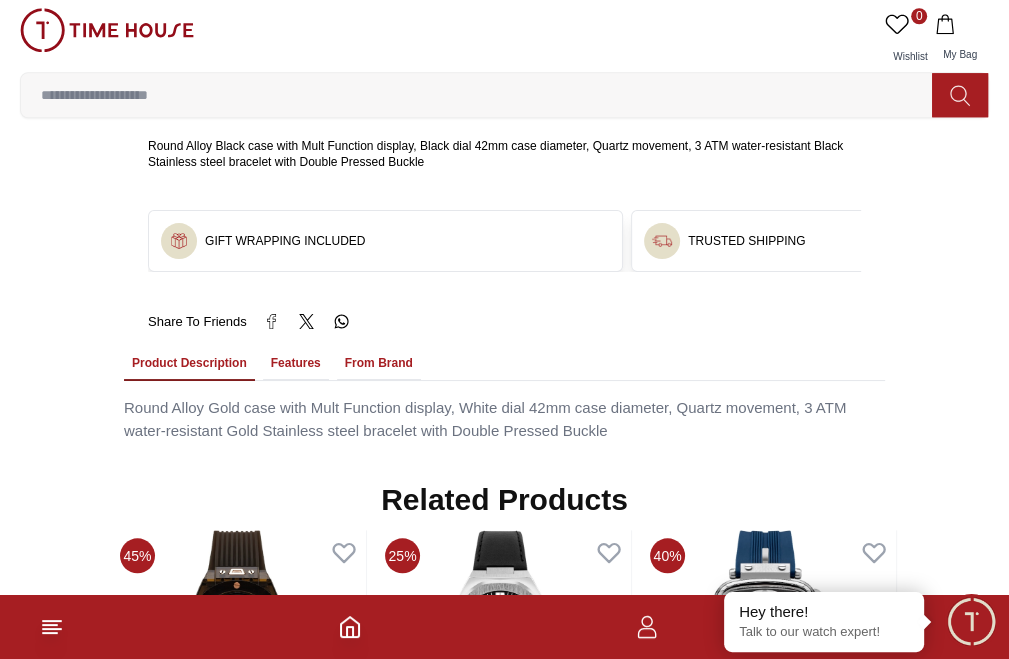 scroll, scrollTop: 1333, scrollLeft: 0, axis: vertical 